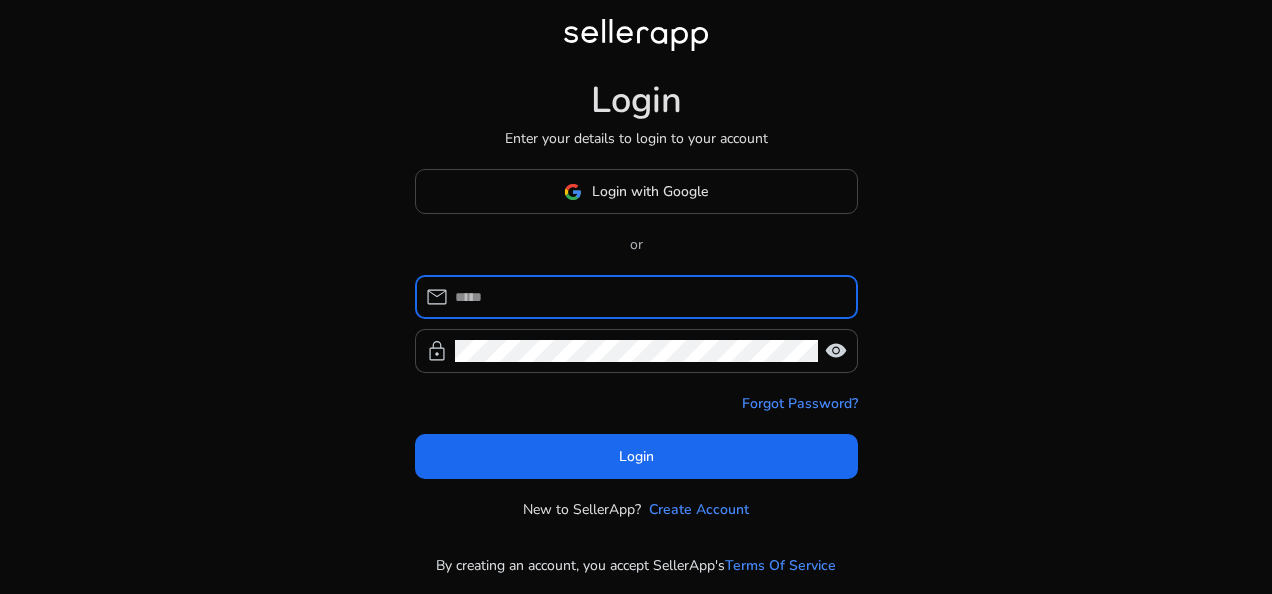 scroll, scrollTop: 0, scrollLeft: 0, axis: both 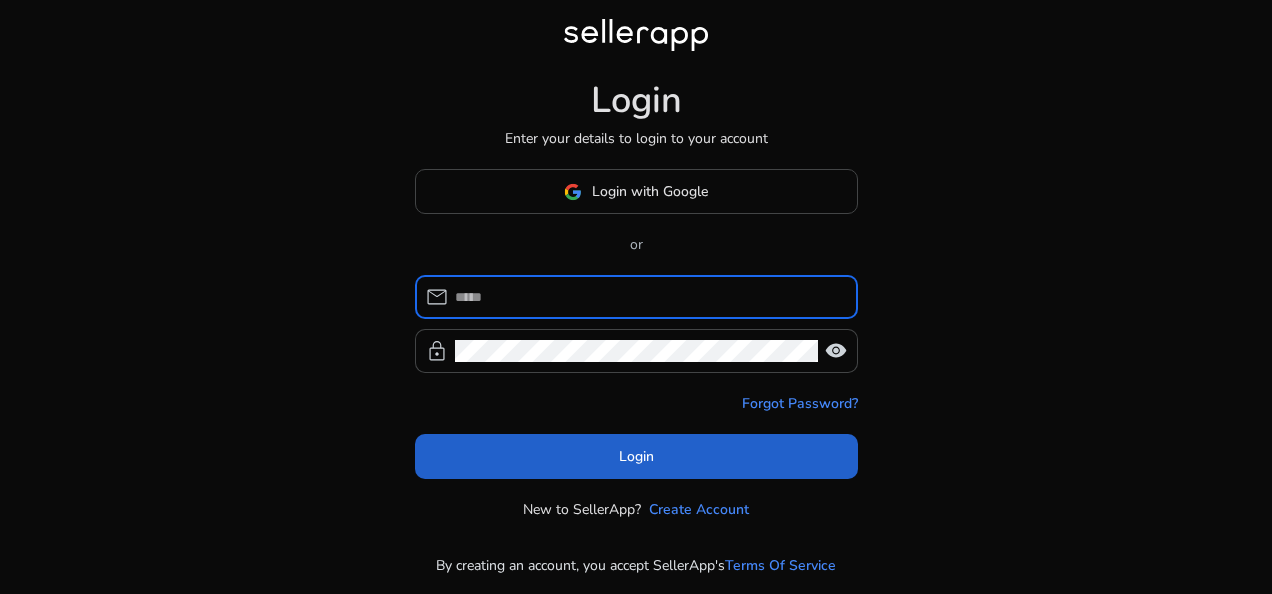 type on "**********" 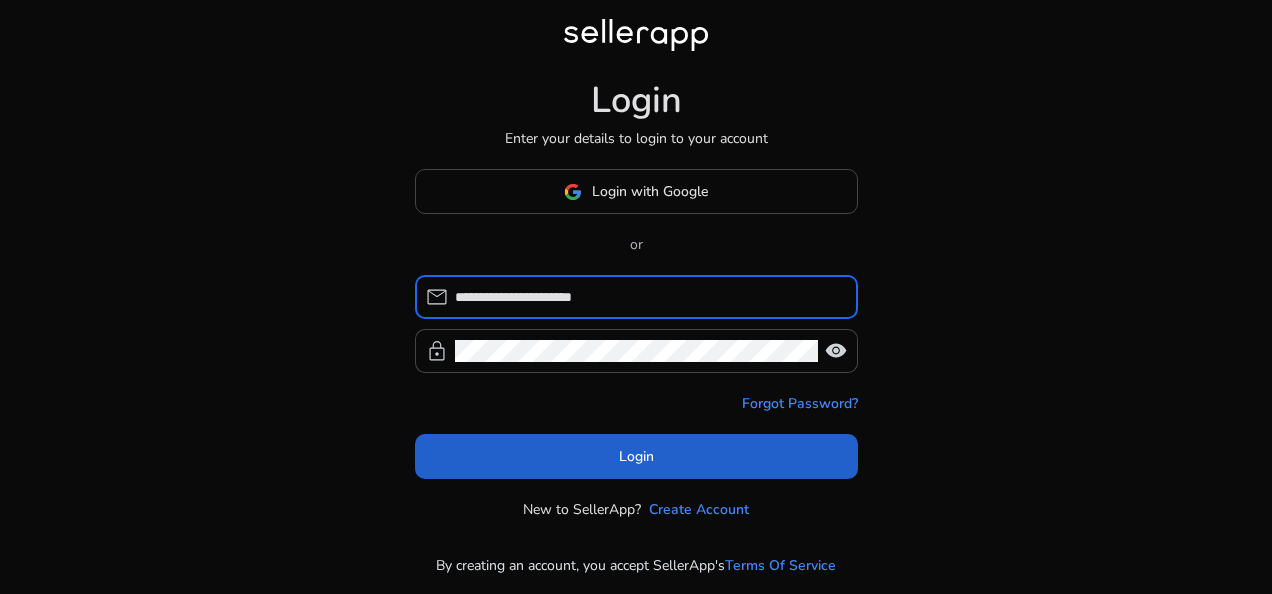 click on "Login" at bounding box center [636, 456] 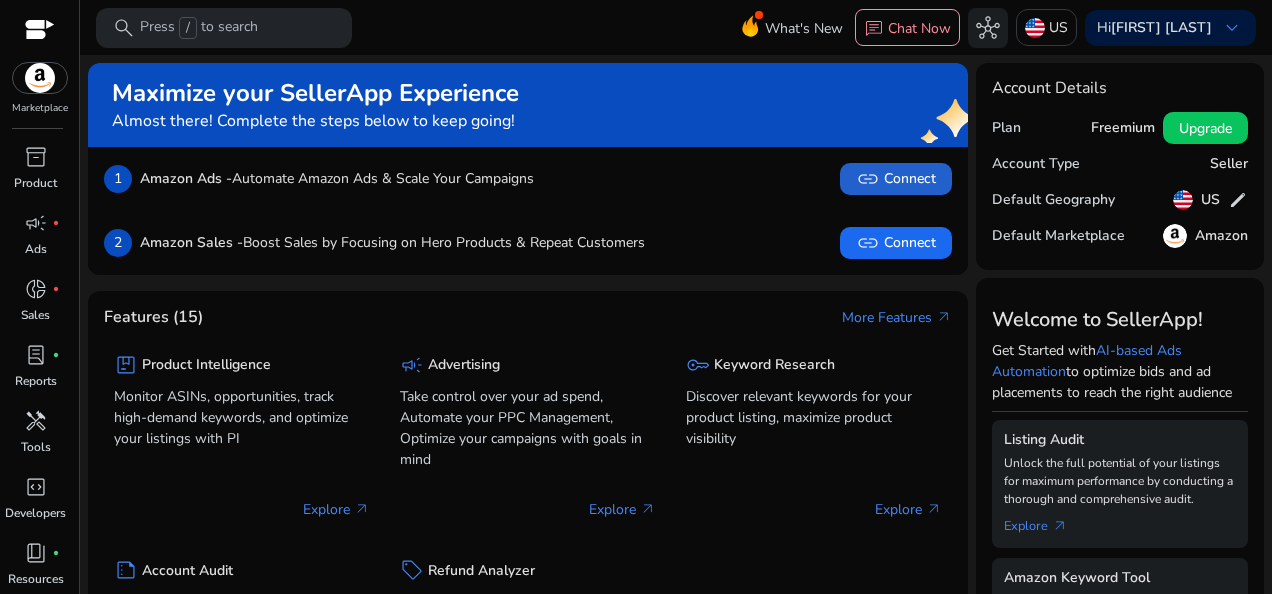 click on "link   Connect" 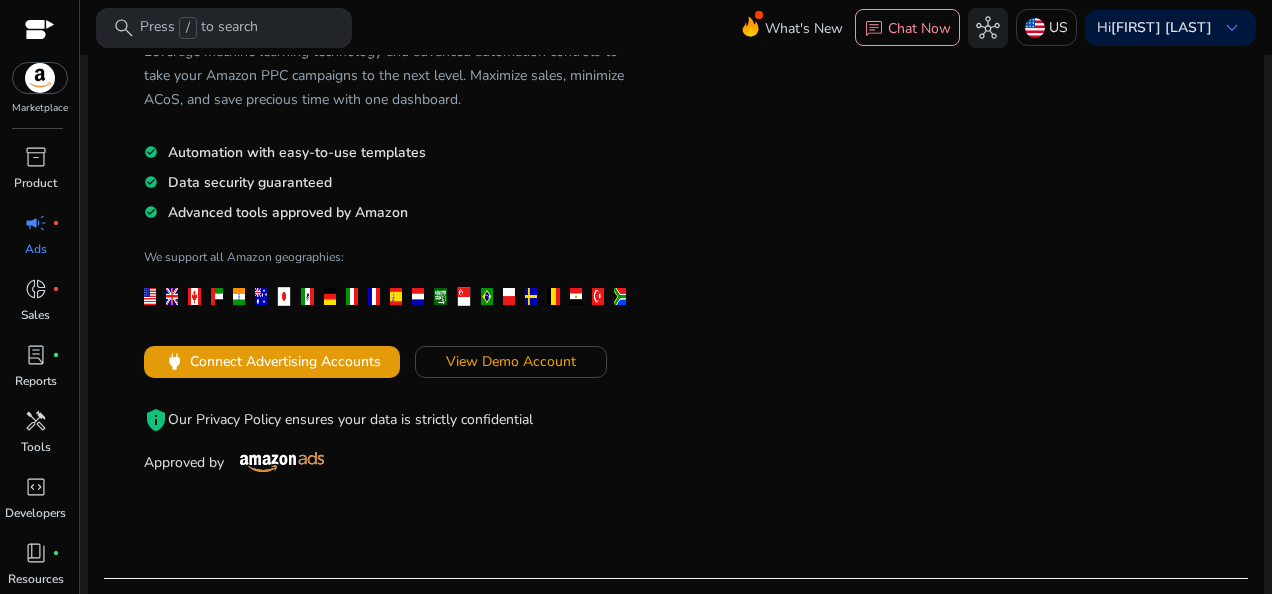 scroll, scrollTop: 233, scrollLeft: 0, axis: vertical 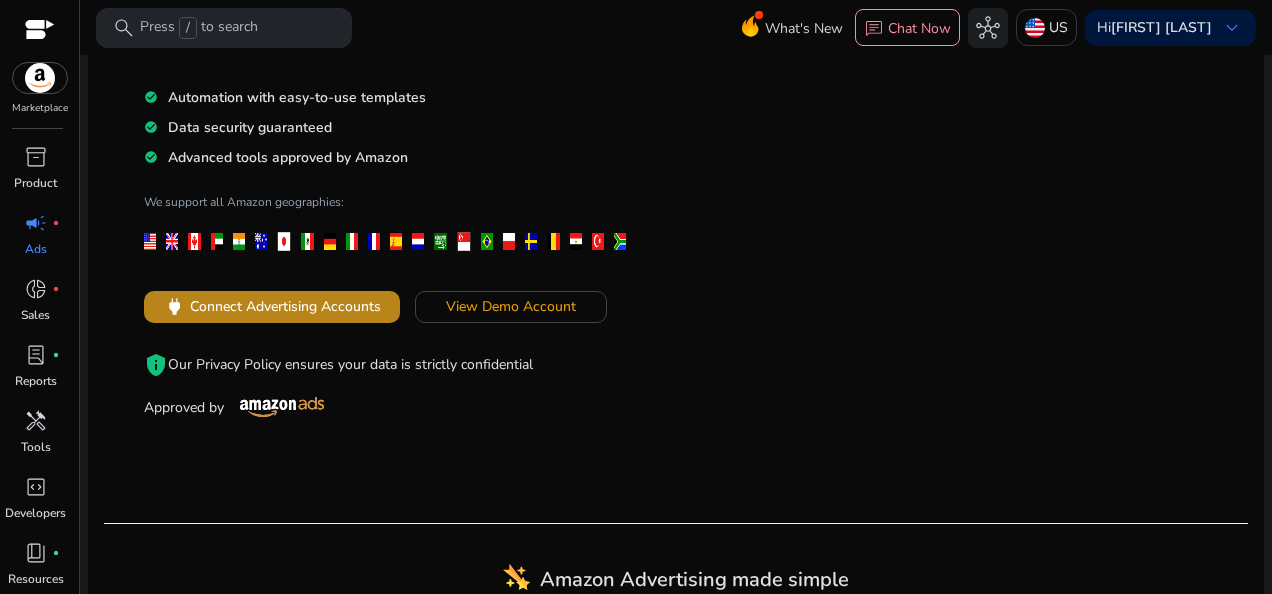 click on "Connect Advertising Accounts" 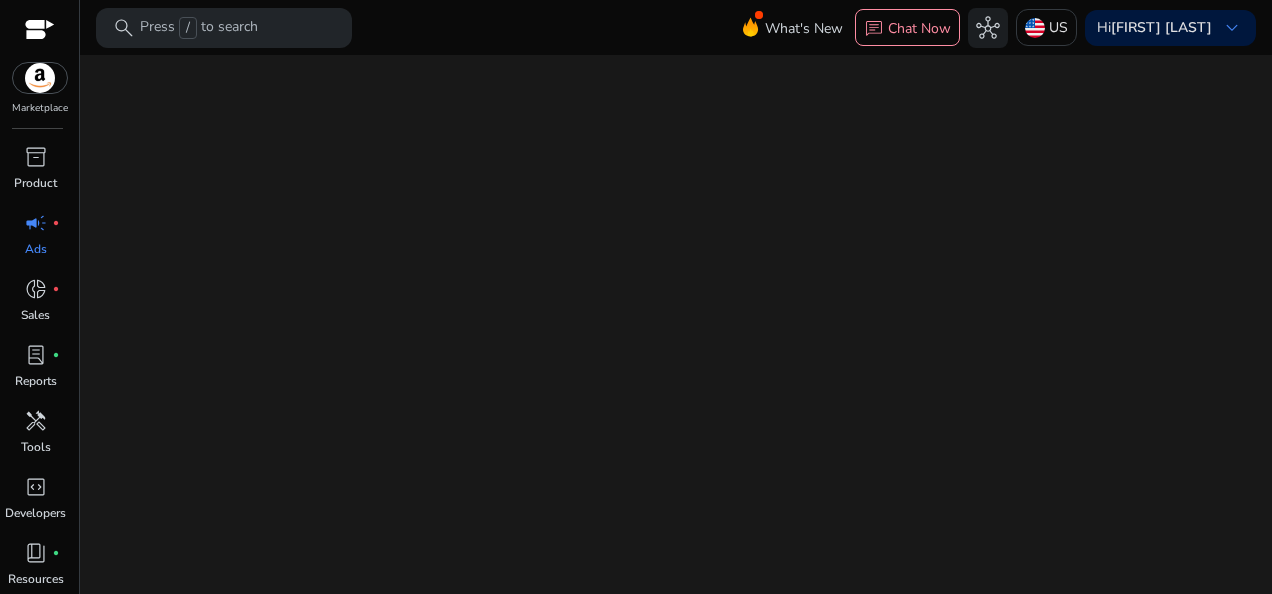 scroll, scrollTop: 0, scrollLeft: 0, axis: both 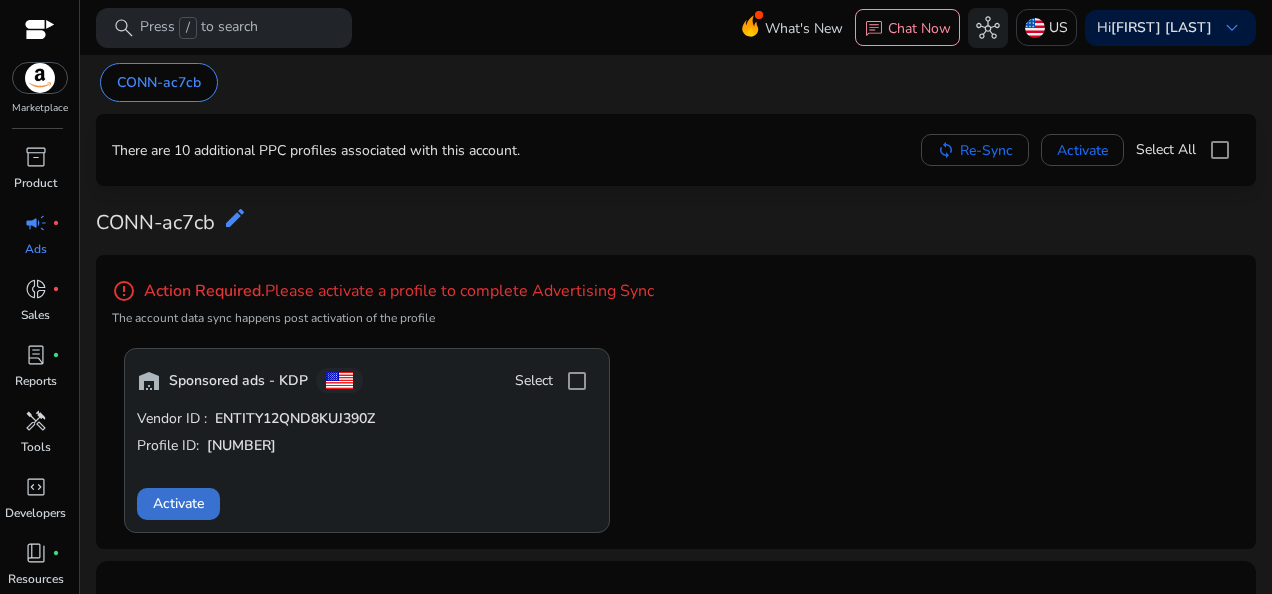 click on "Activate" 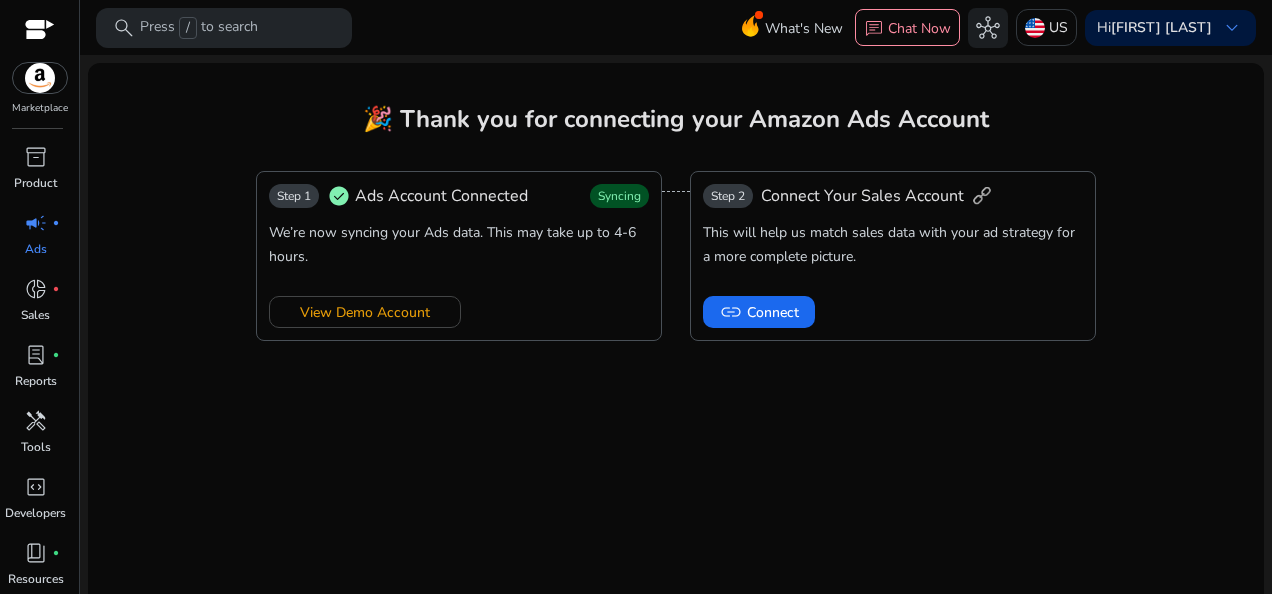 scroll, scrollTop: 0, scrollLeft: 0, axis: both 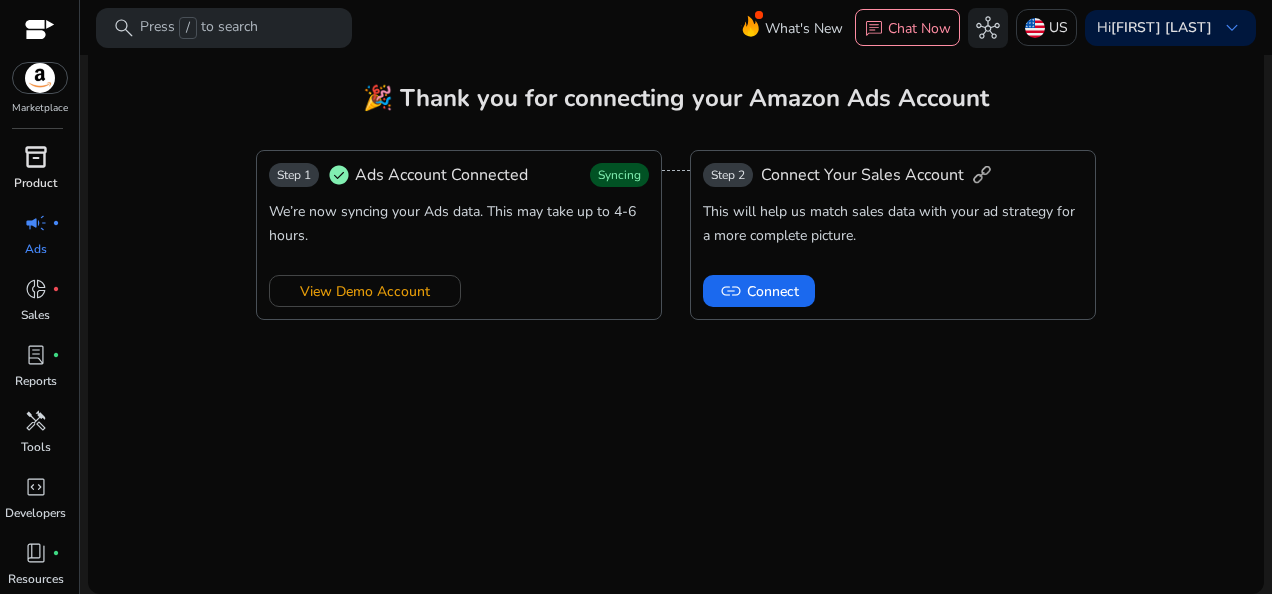 click on "inventory_2" at bounding box center [36, 157] 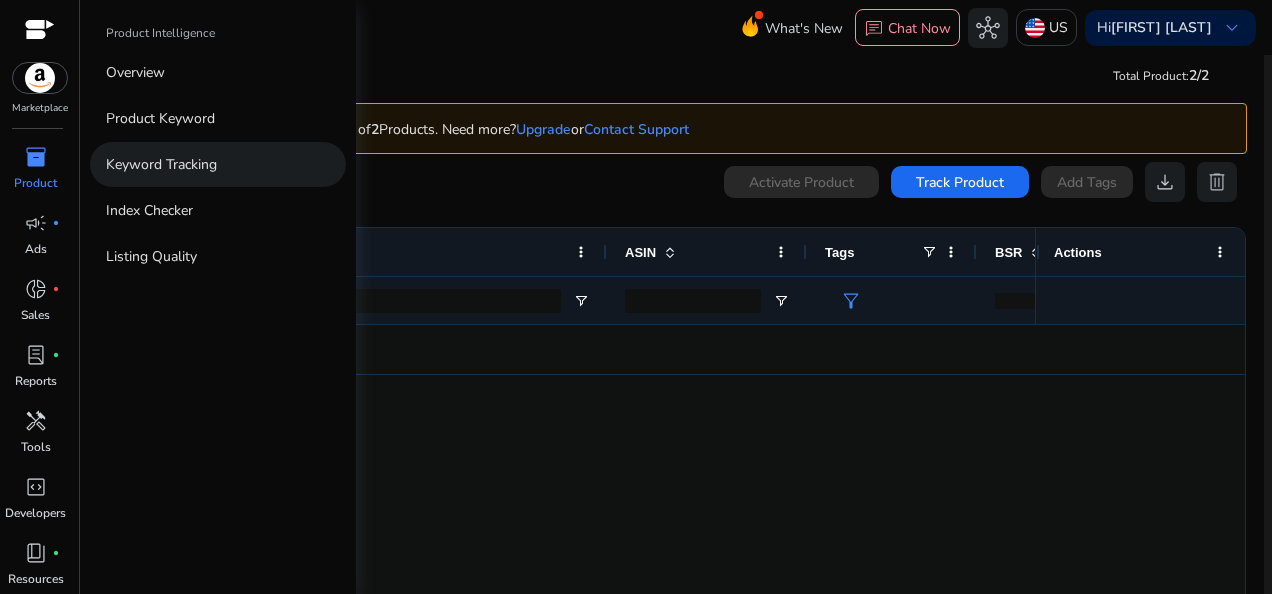 scroll, scrollTop: 0, scrollLeft: 0, axis: both 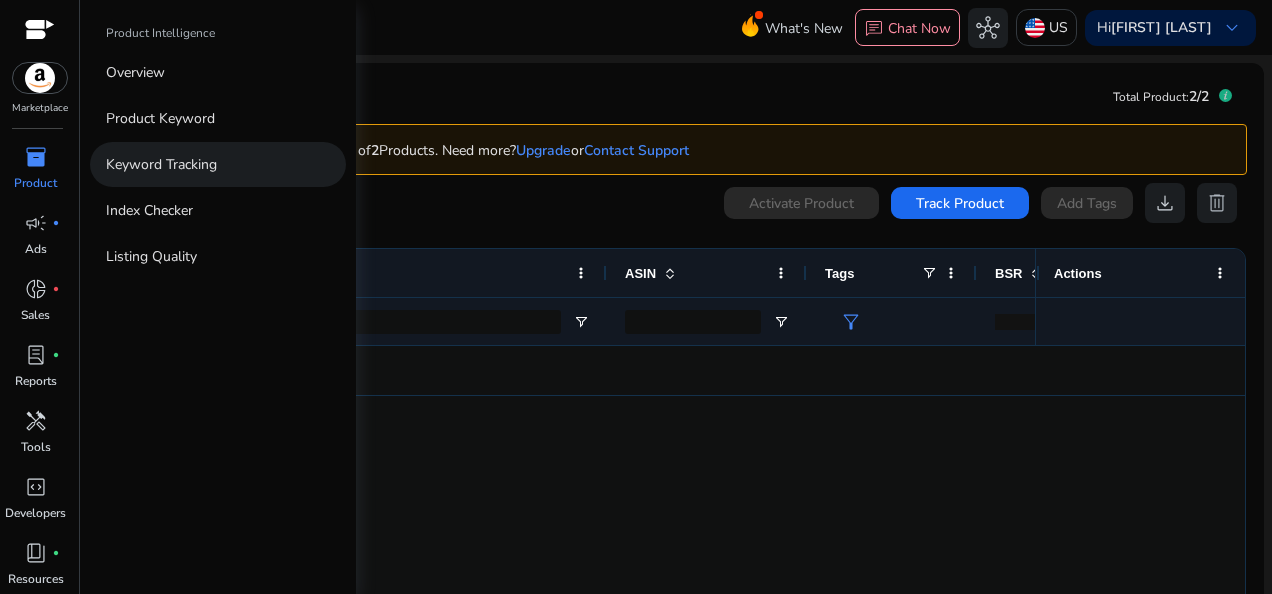 click on "Keyword Tracking" at bounding box center (161, 164) 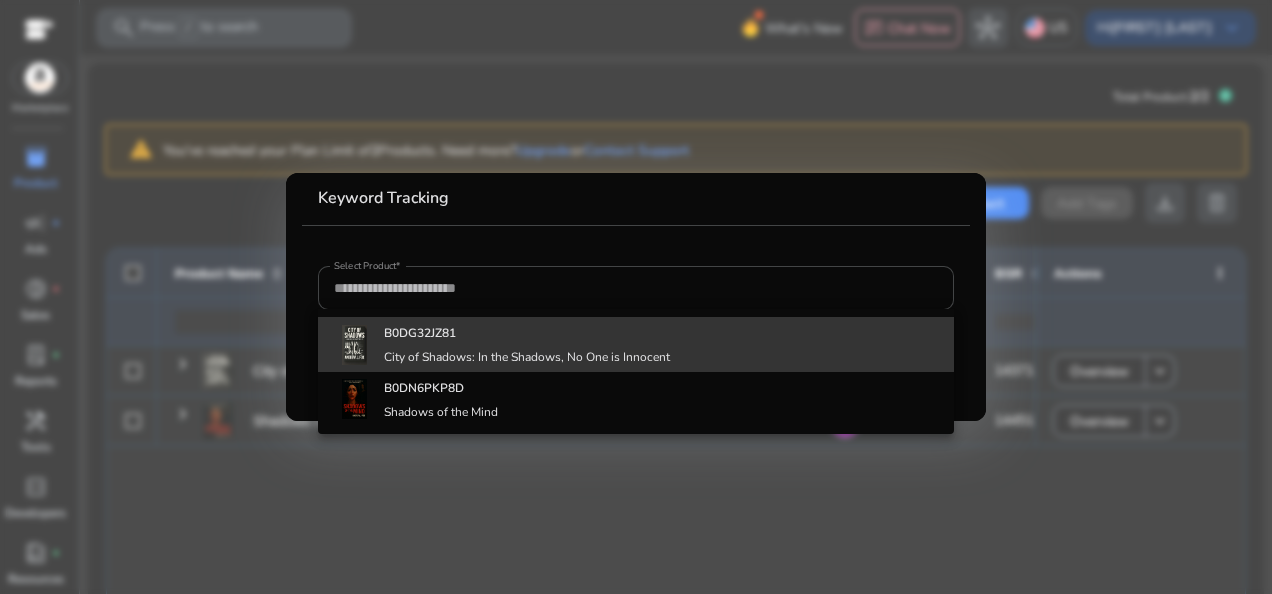 click on "B0DG32JZ81" at bounding box center (420, 333) 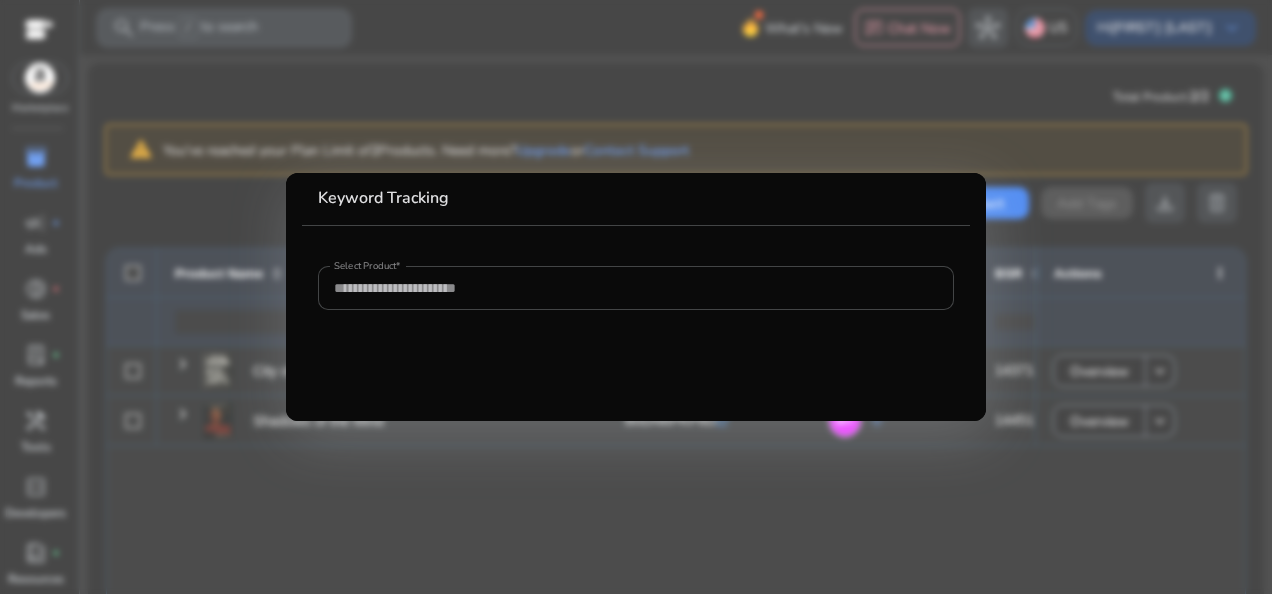 type on "**********" 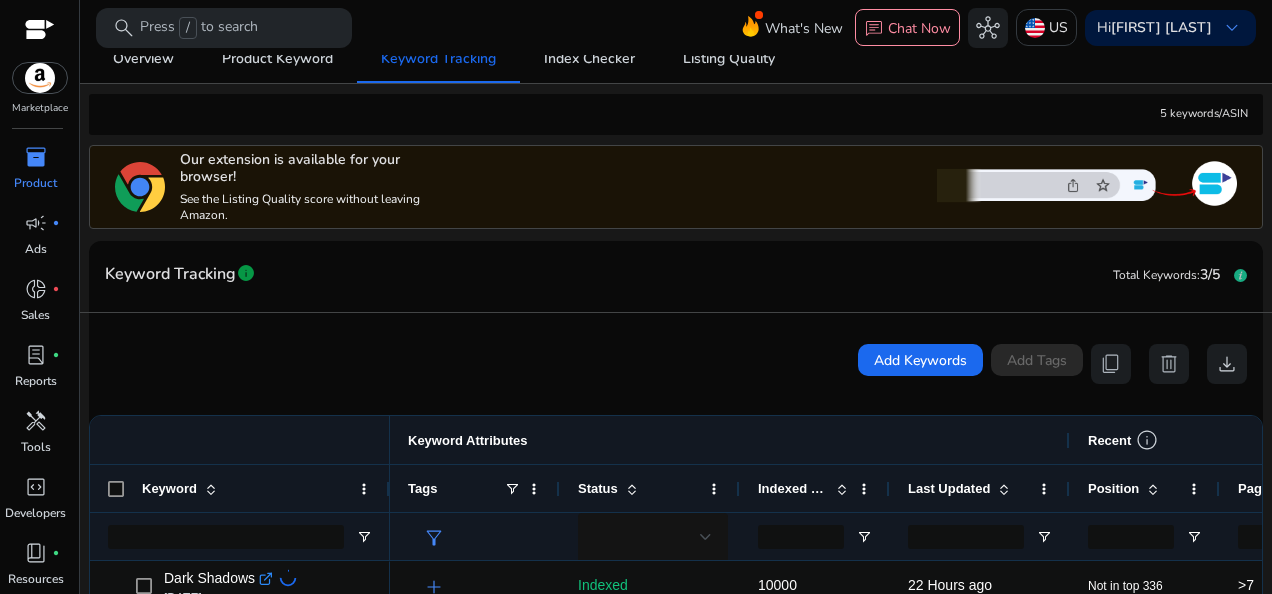 scroll, scrollTop: 133, scrollLeft: 0, axis: vertical 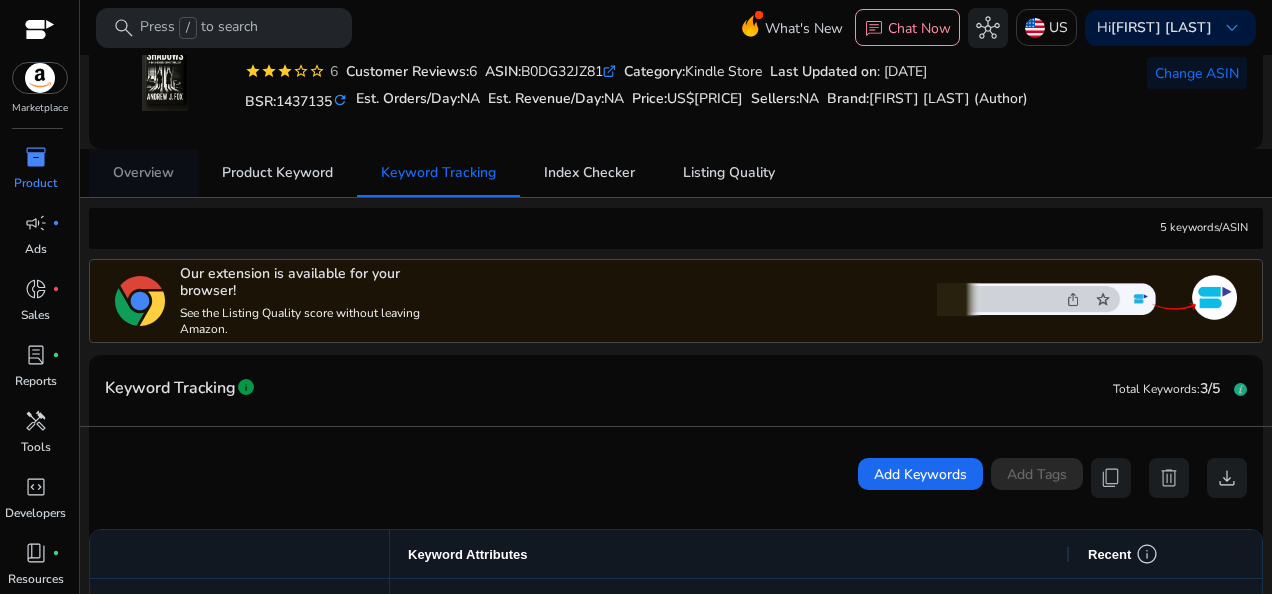 click on "Overview" at bounding box center (143, 173) 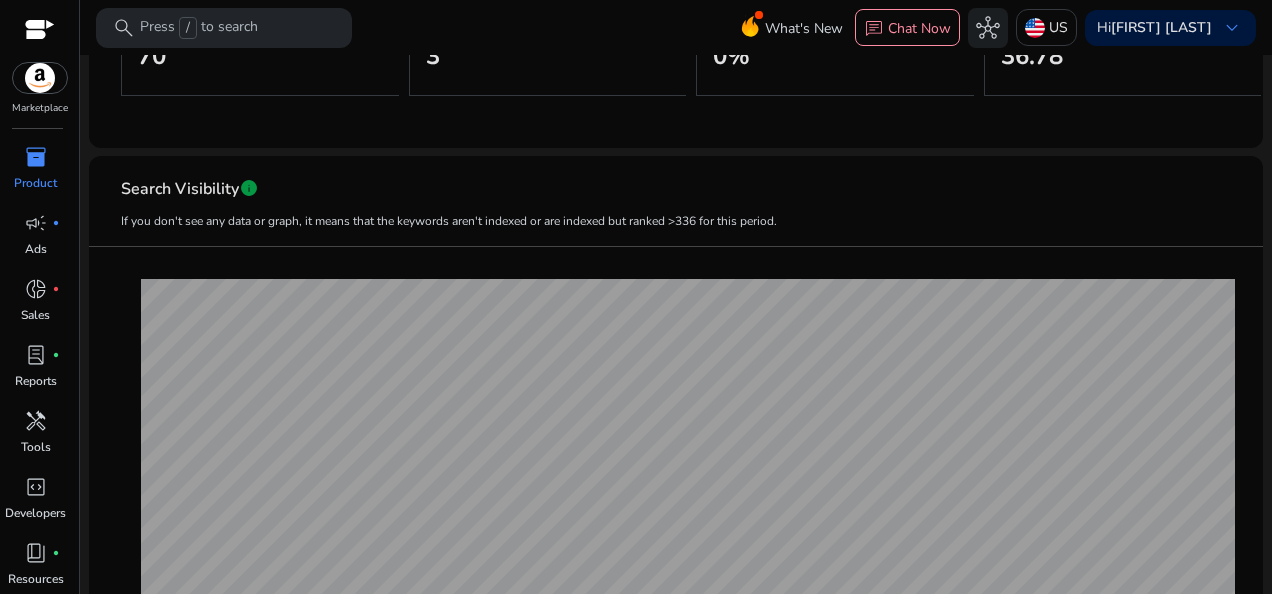 scroll, scrollTop: 423, scrollLeft: 0, axis: vertical 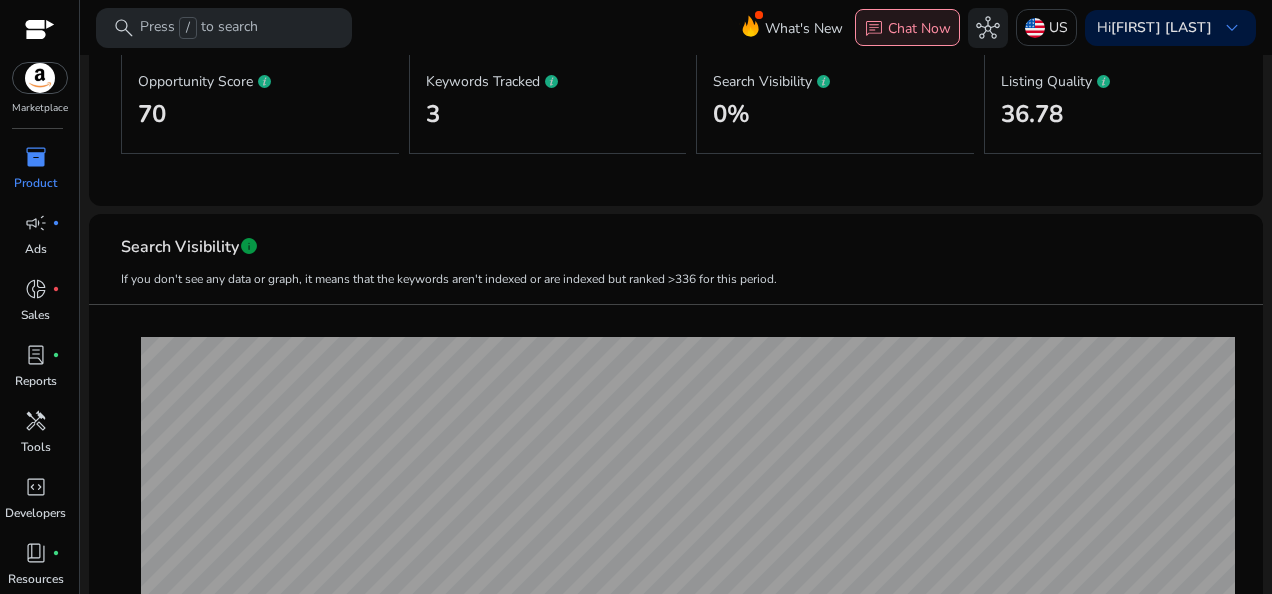 click on "Chat Now" at bounding box center [919, 28] 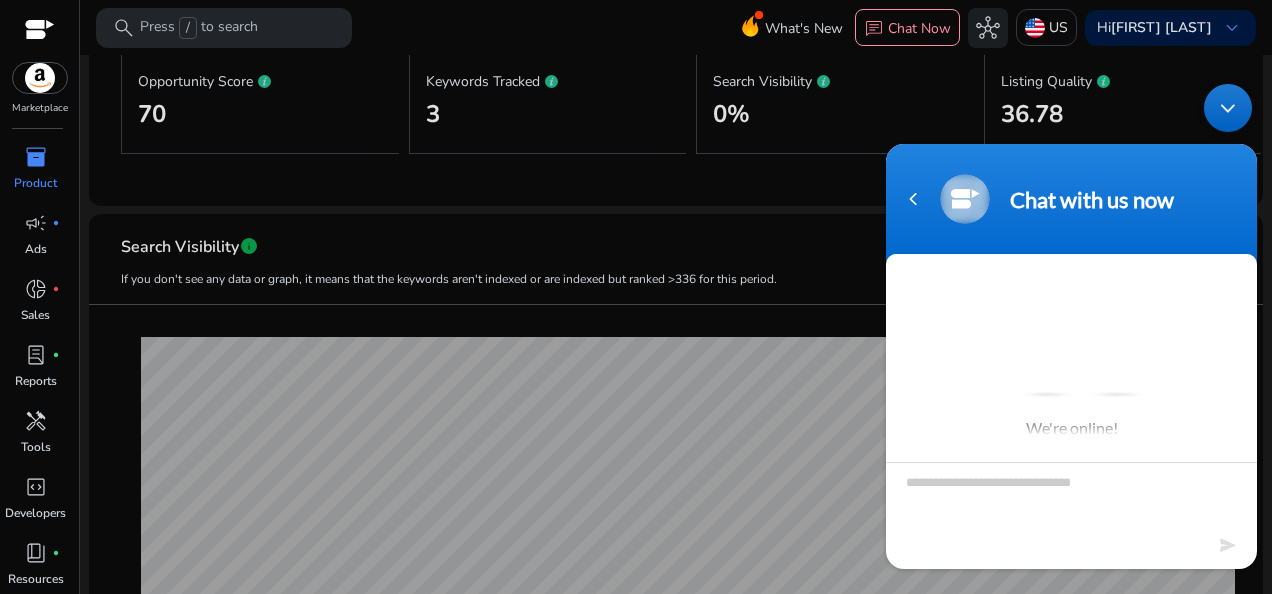 scroll, scrollTop: 13, scrollLeft: 0, axis: vertical 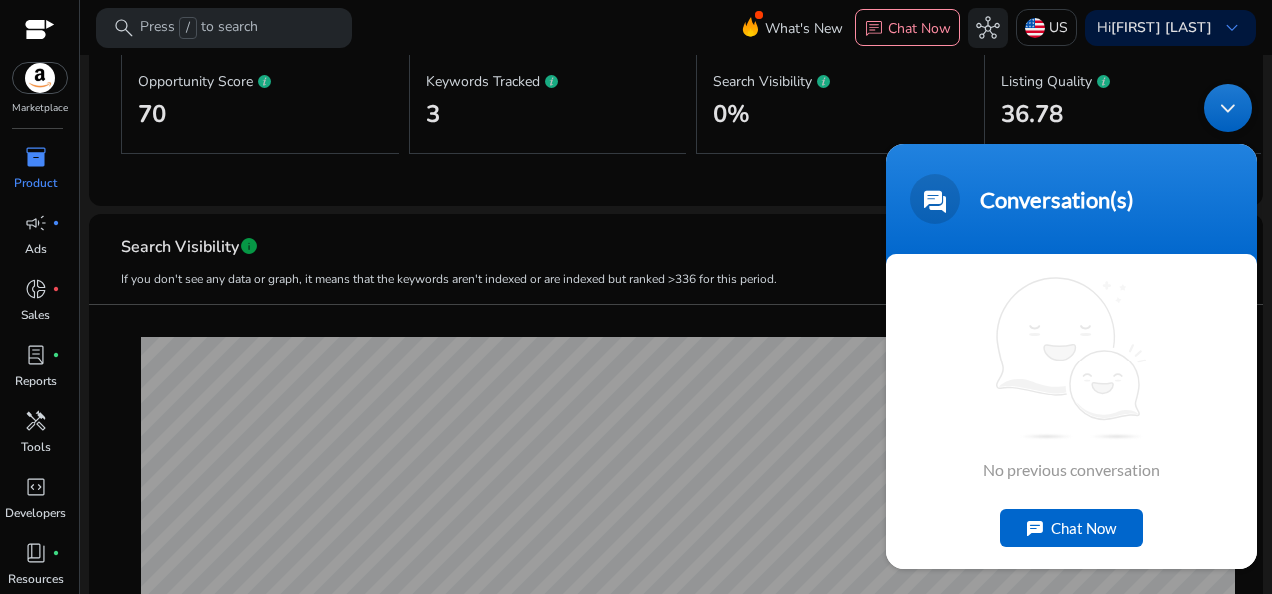 click on "Chat Now" at bounding box center [1071, 528] 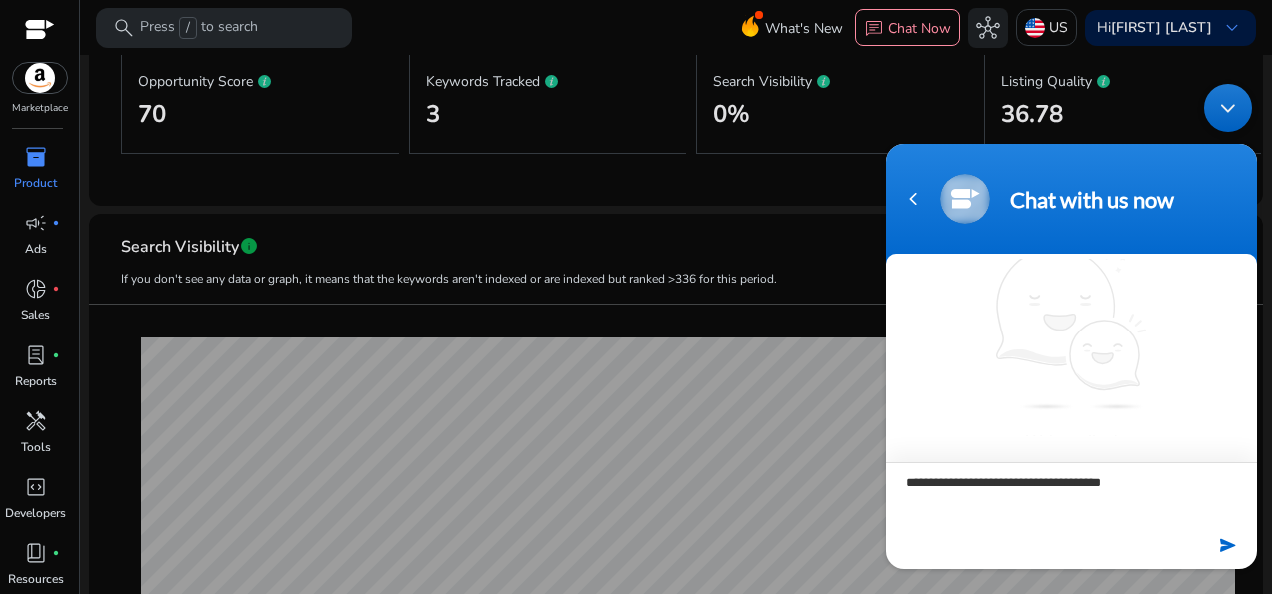 type on "**********" 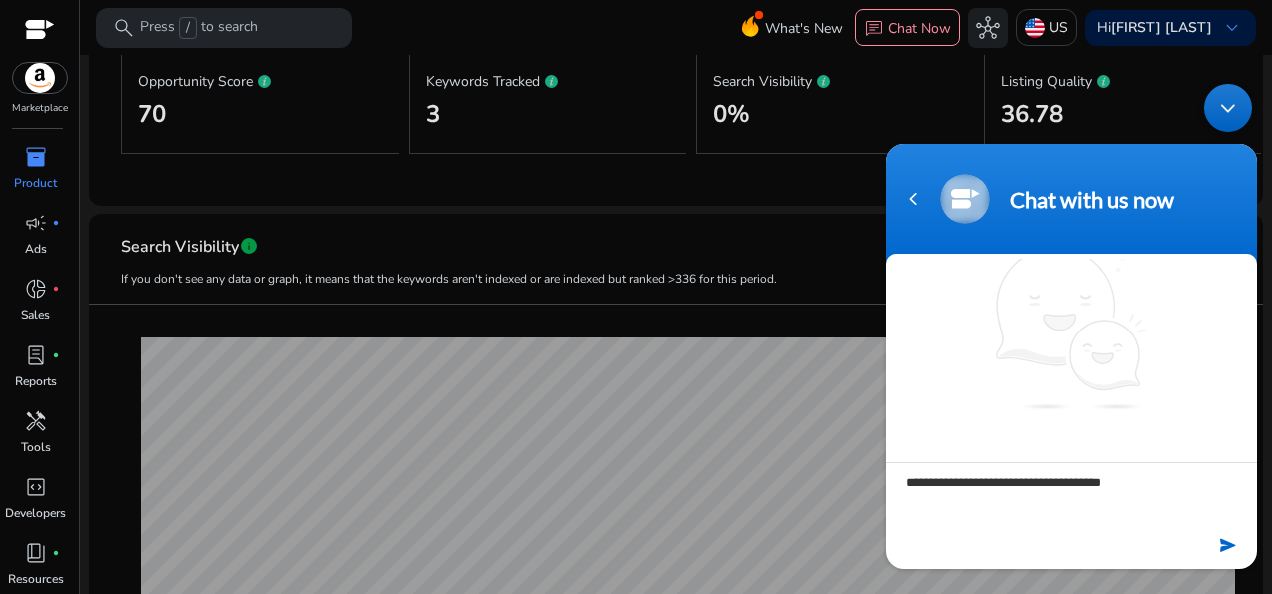 click at bounding box center (1229, 545) 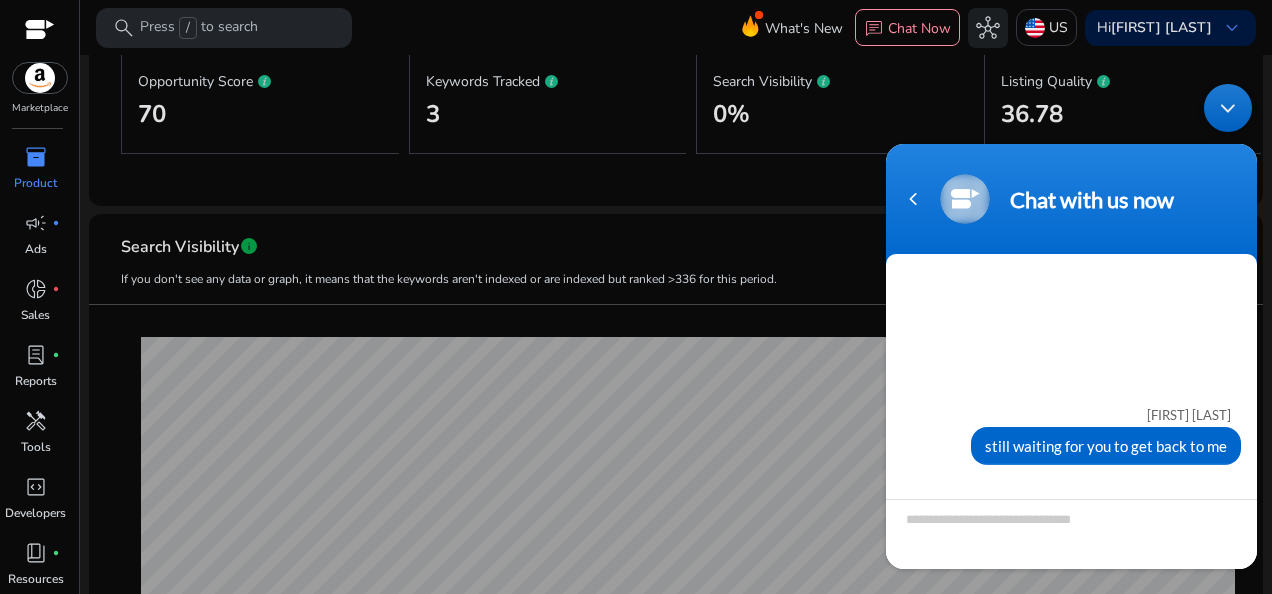scroll, scrollTop: 202, scrollLeft: 0, axis: vertical 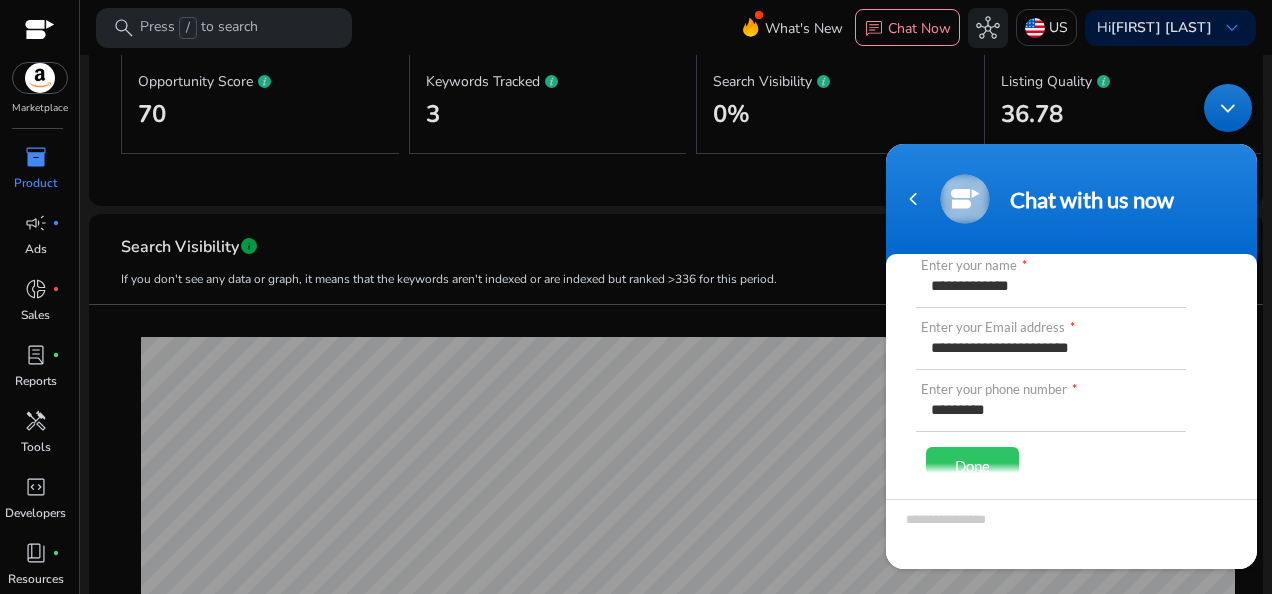 click on "Done" at bounding box center (972, 466) 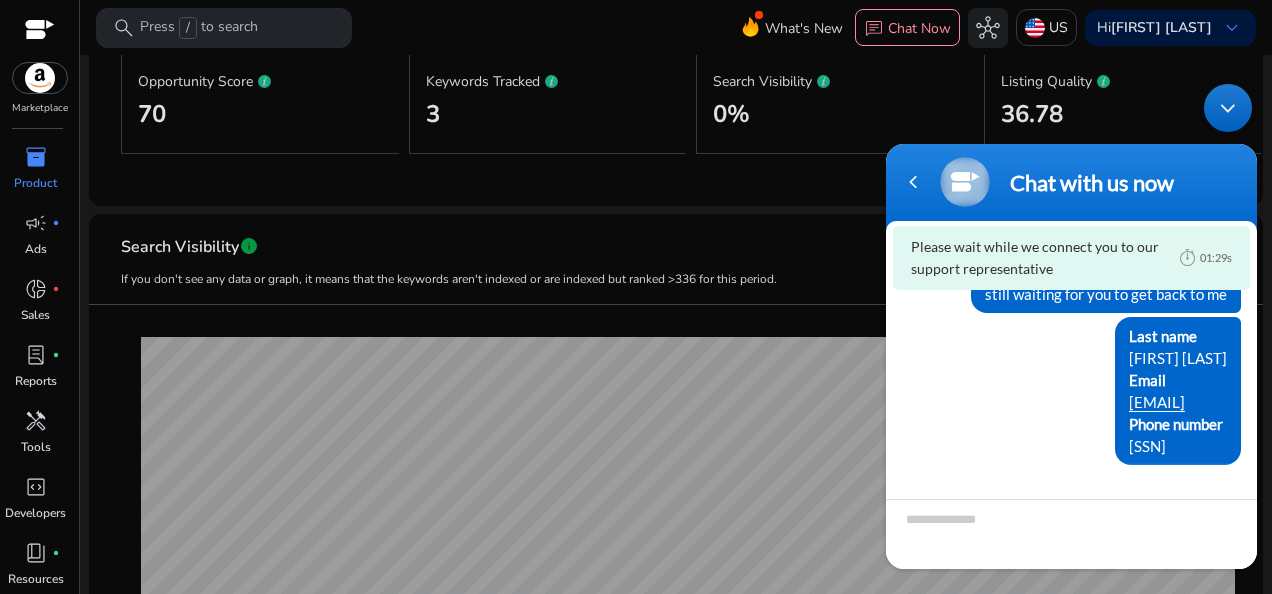 scroll, scrollTop: 164, scrollLeft: 0, axis: vertical 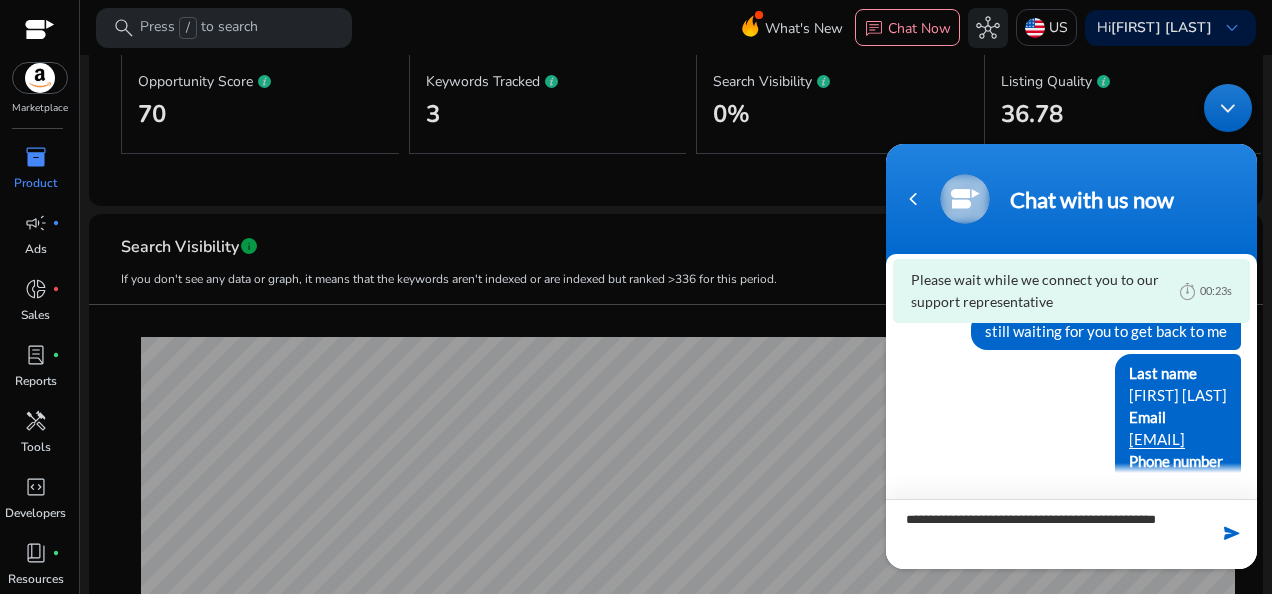 type on "**********" 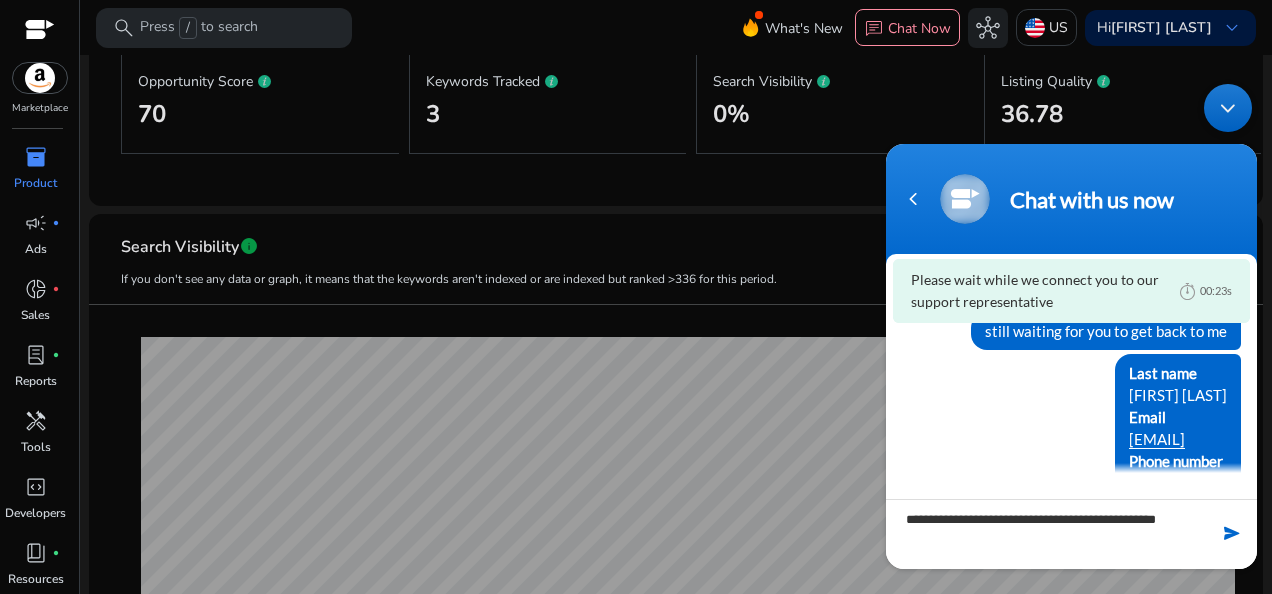 click at bounding box center [1232, 533] 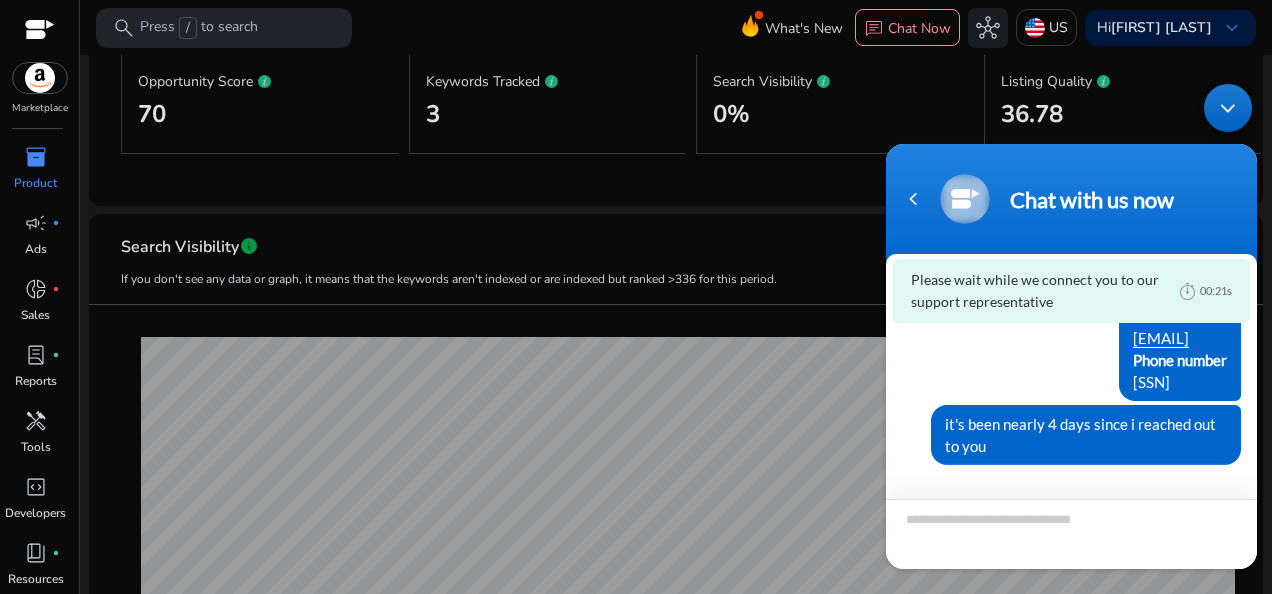 scroll, scrollTop: 169, scrollLeft: 0, axis: vertical 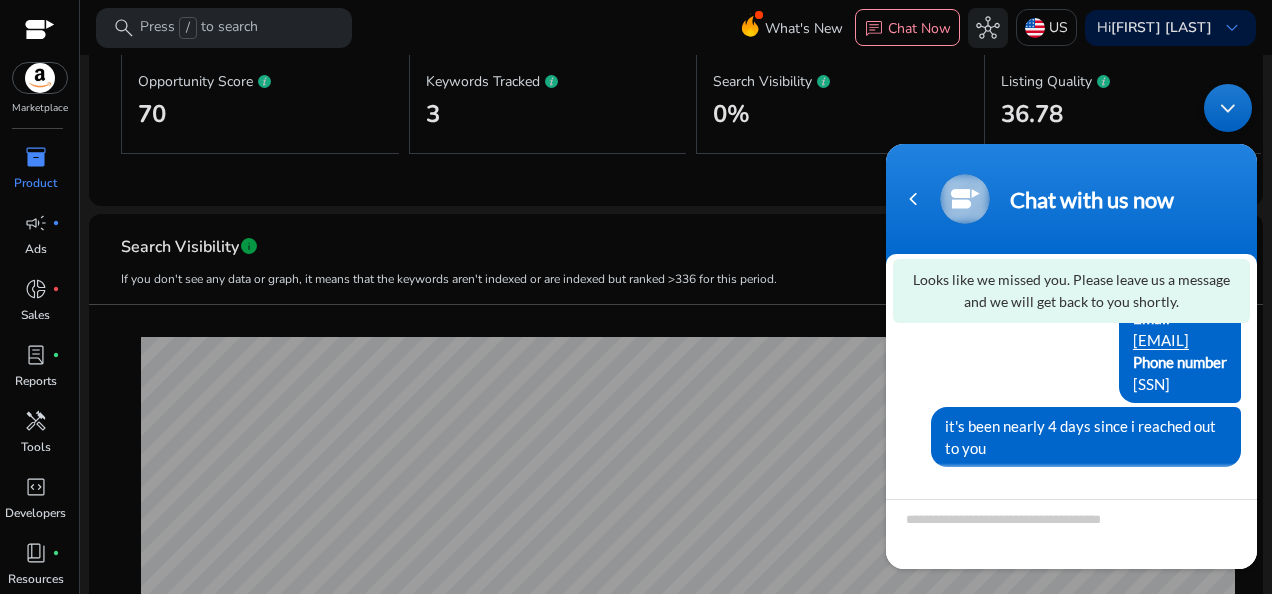 click at bounding box center (1228, 108) 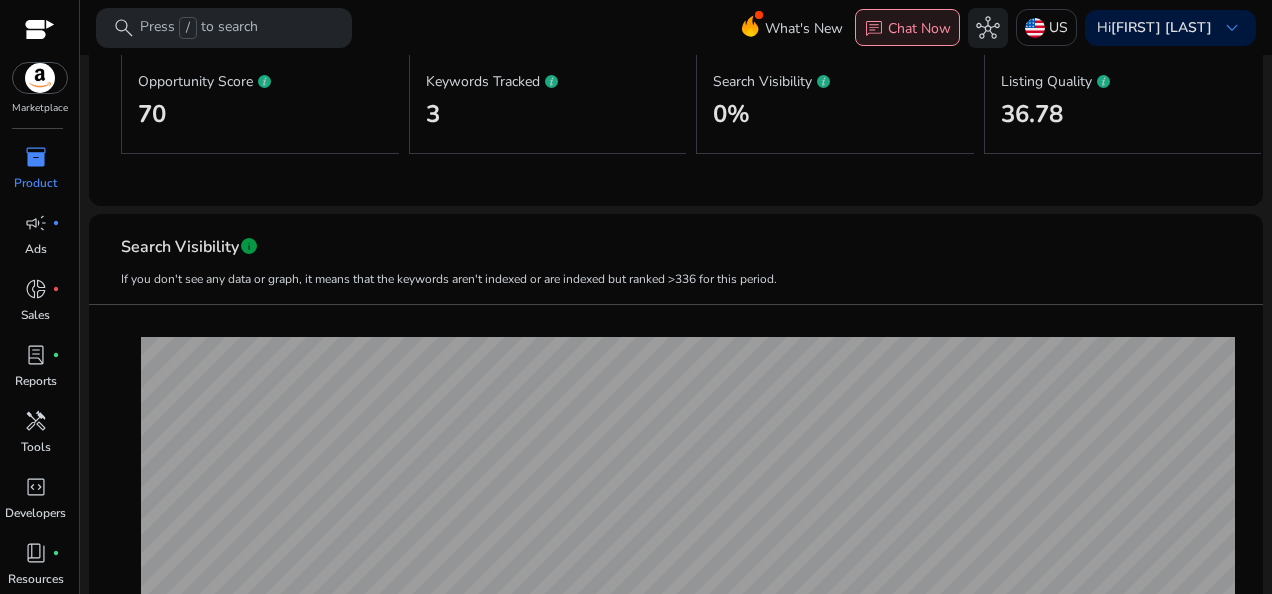 click on "Chat Now" at bounding box center [919, 28] 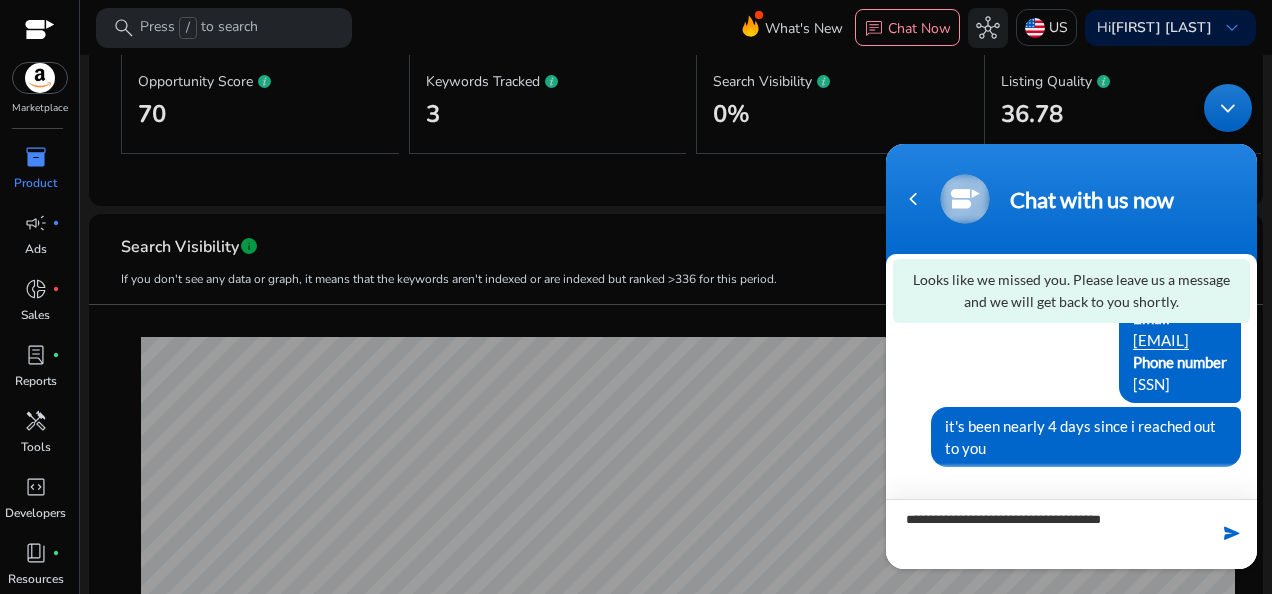 type on "**********" 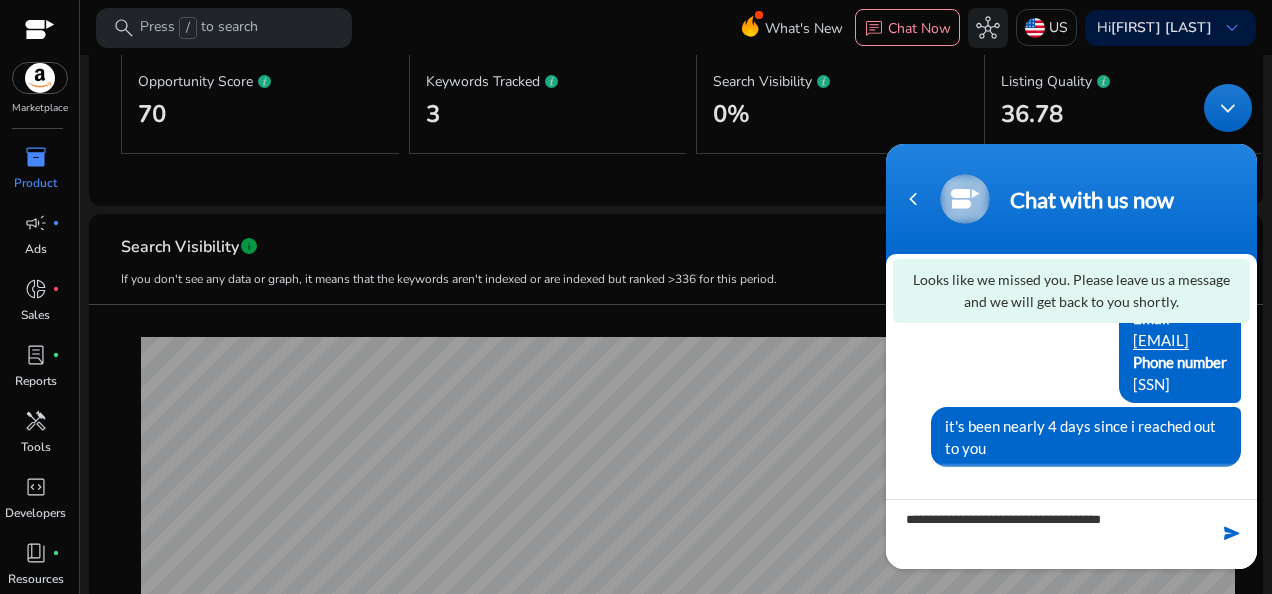 click at bounding box center [1232, 533] 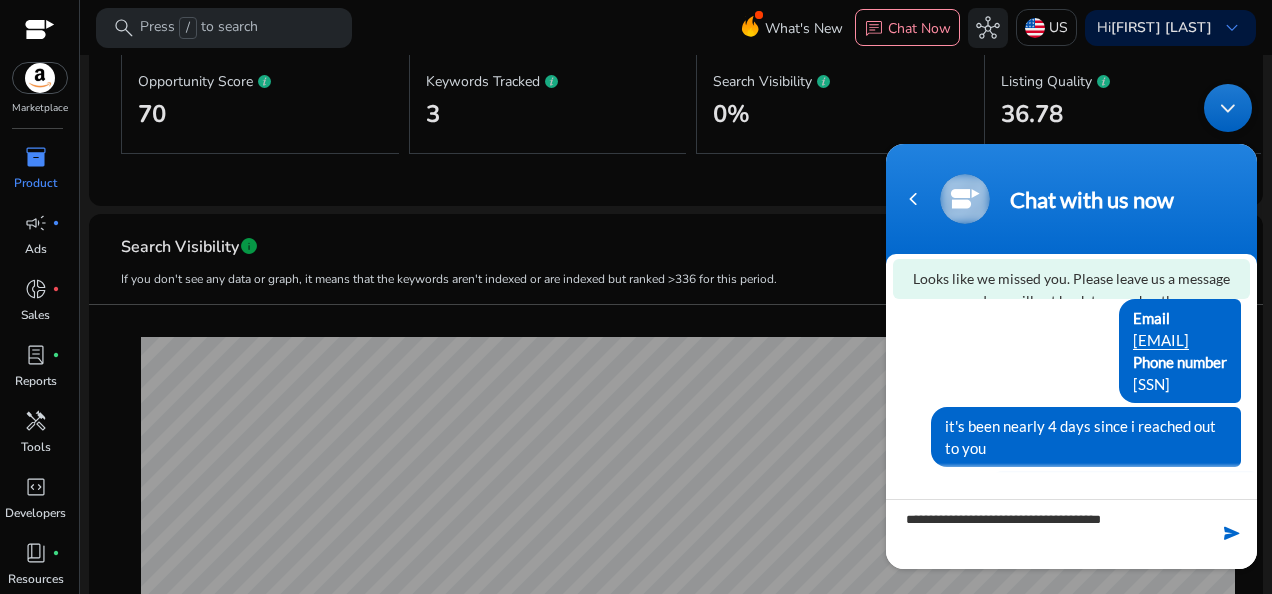 scroll, scrollTop: 211, scrollLeft: 0, axis: vertical 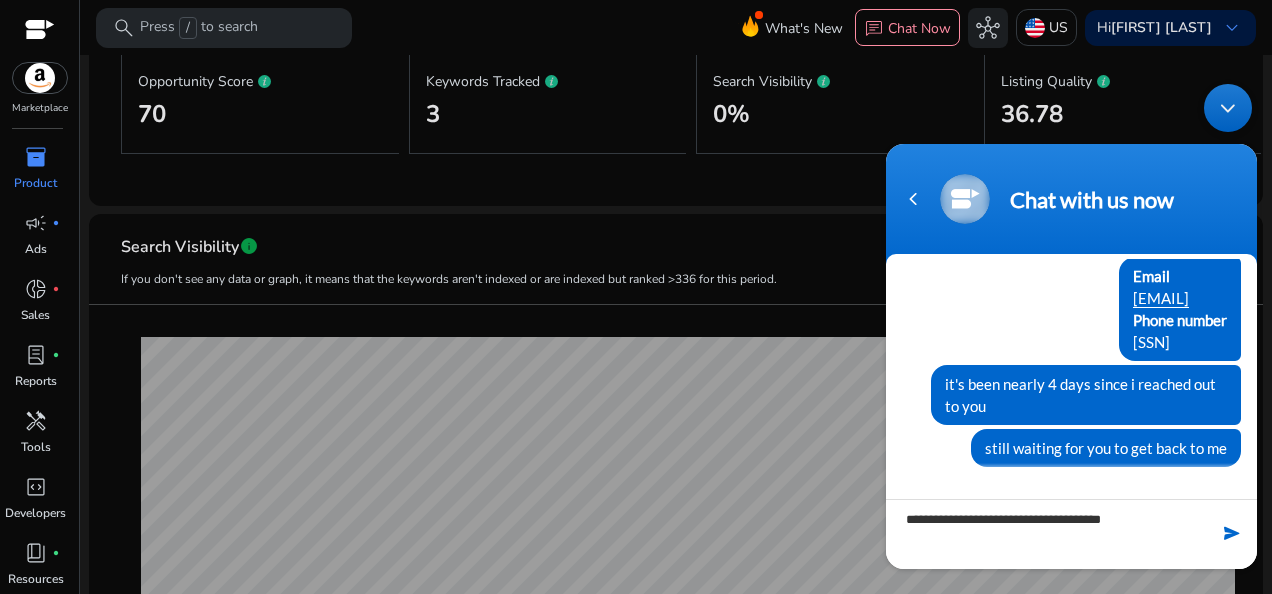 type 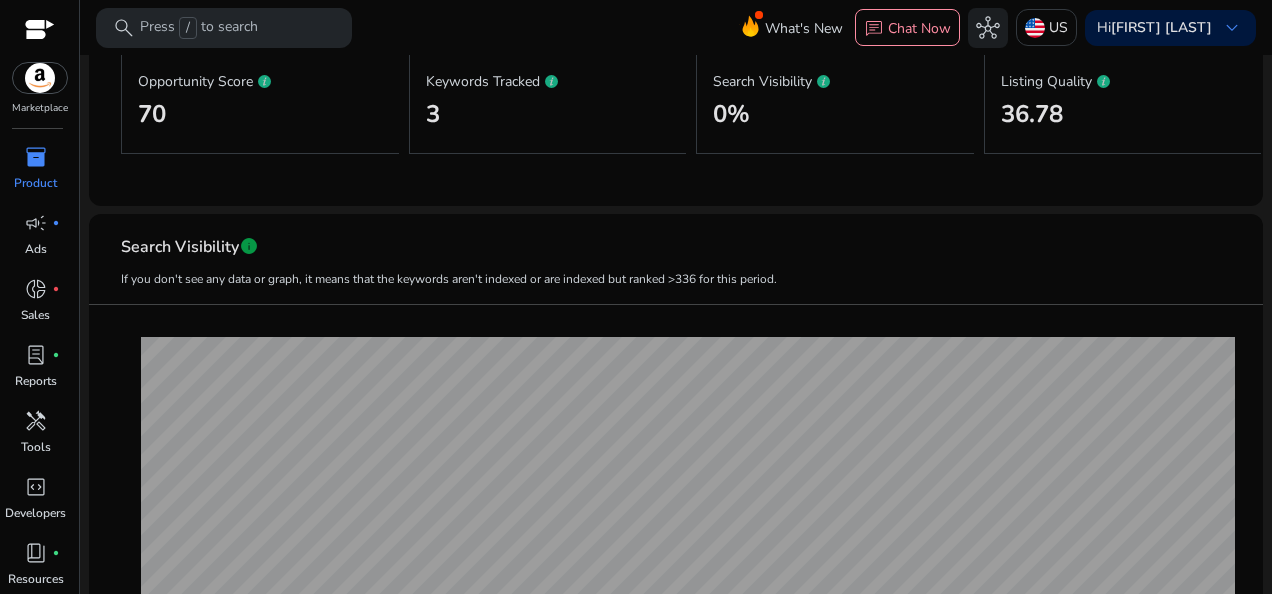 scroll, scrollTop: 0, scrollLeft: 0, axis: both 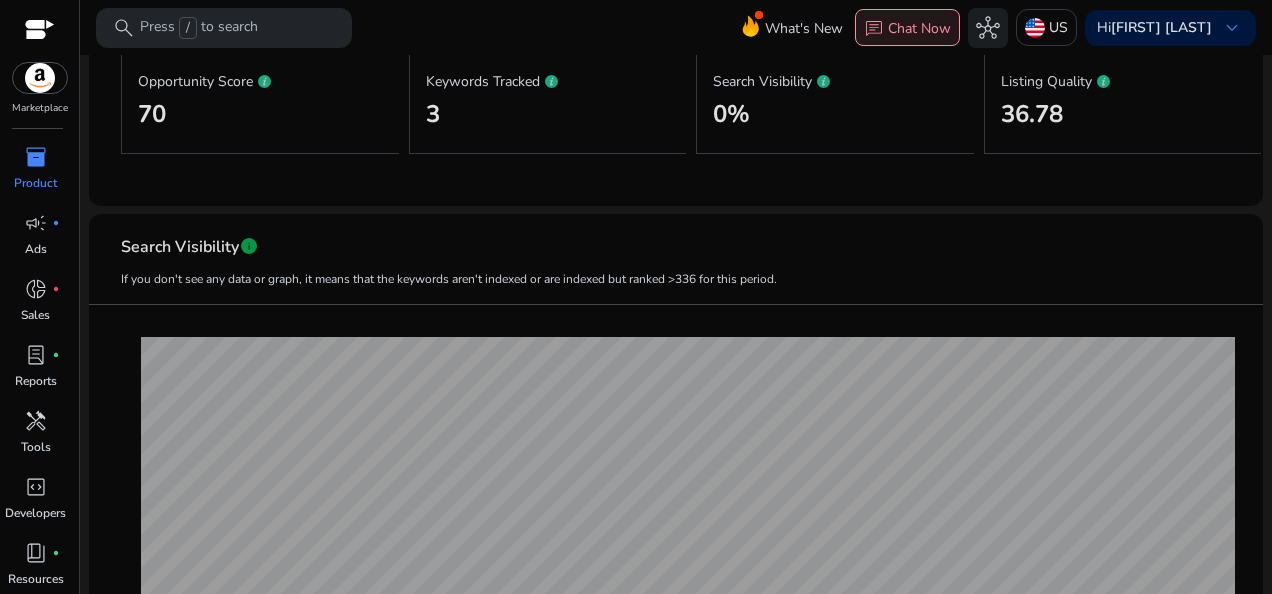 click on "Chat Now" at bounding box center (919, 28) 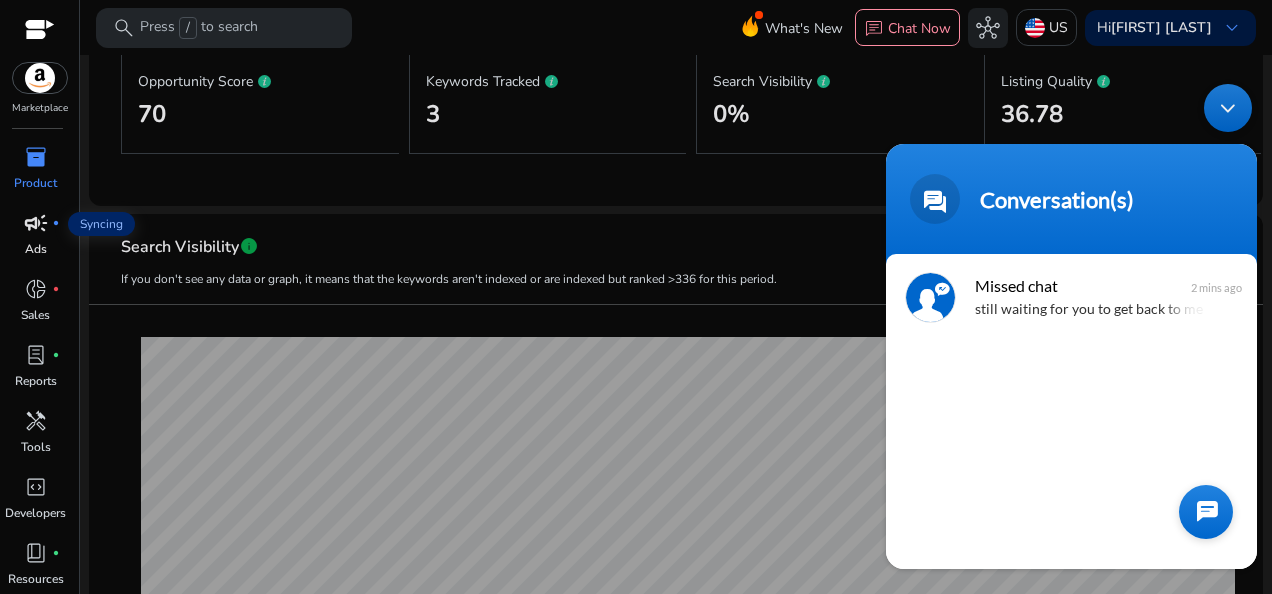 click on "campaign" at bounding box center [36, 223] 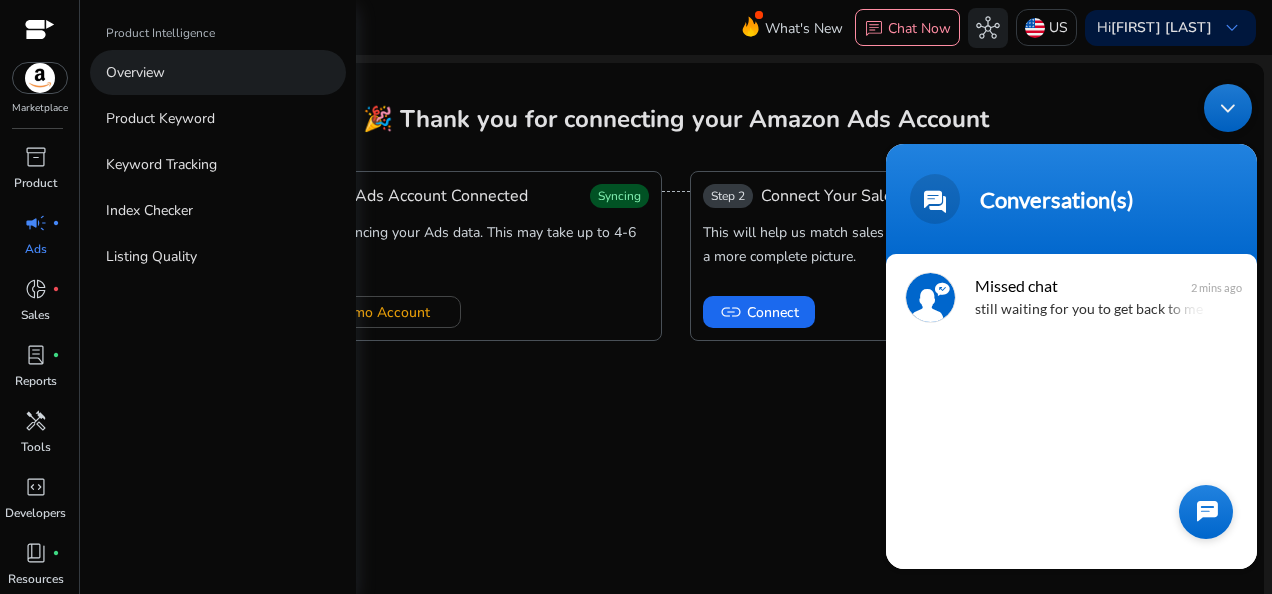 click on "Overview" at bounding box center [135, 72] 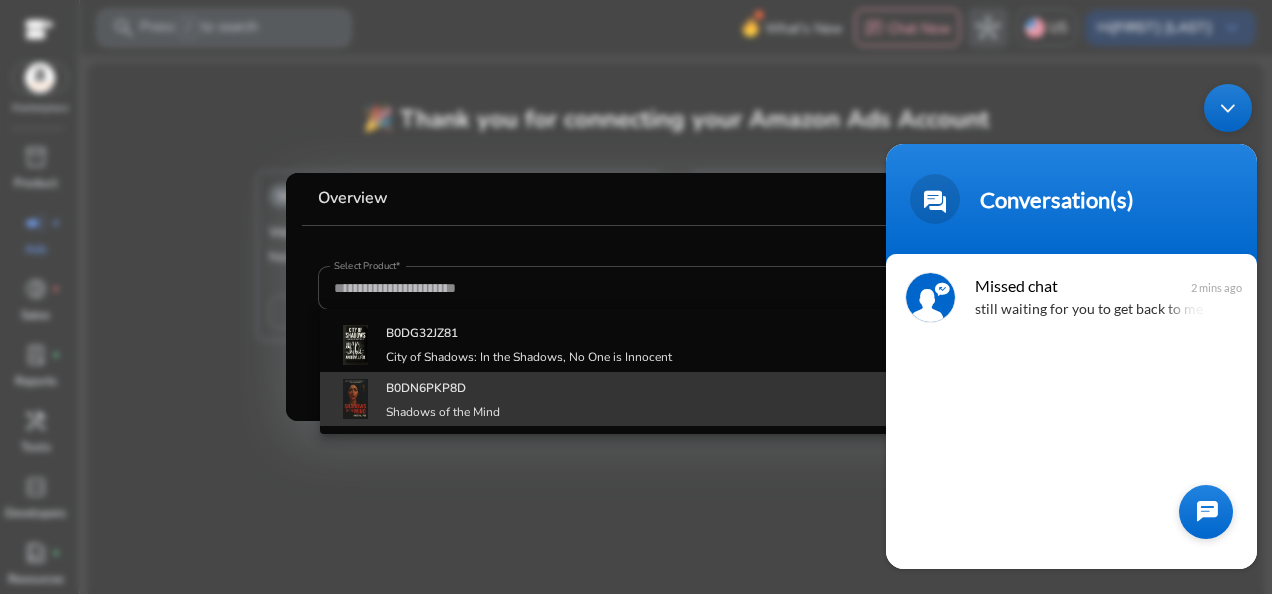 click on "B0DN6PKP8D" at bounding box center (426, 388) 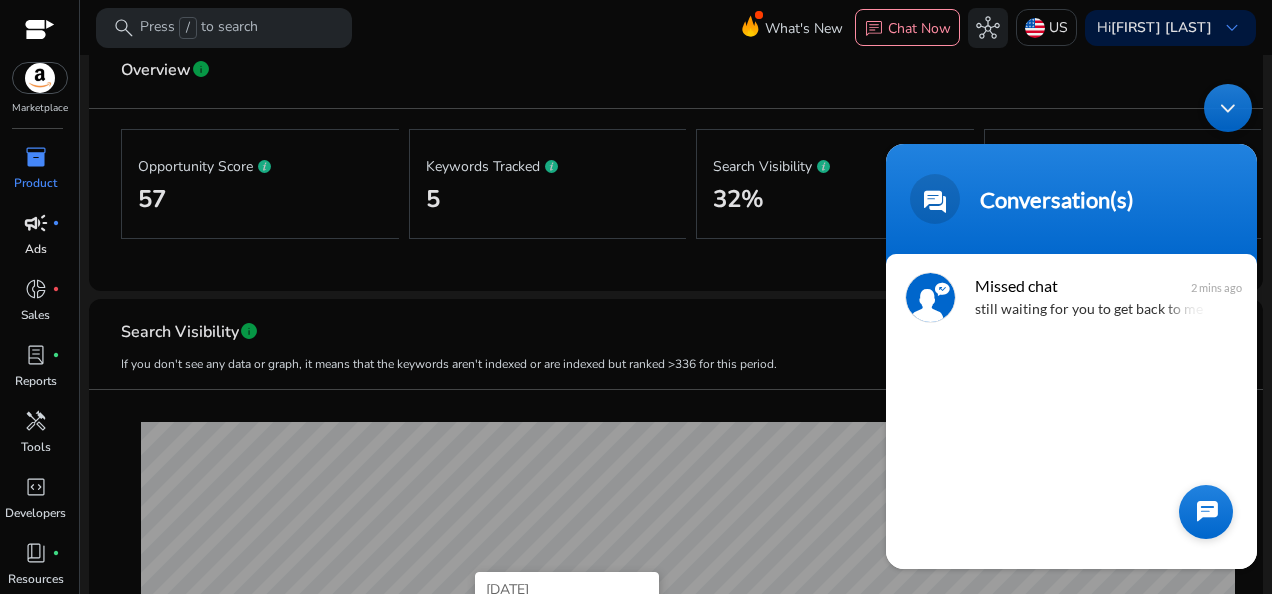 scroll, scrollTop: 333, scrollLeft: 0, axis: vertical 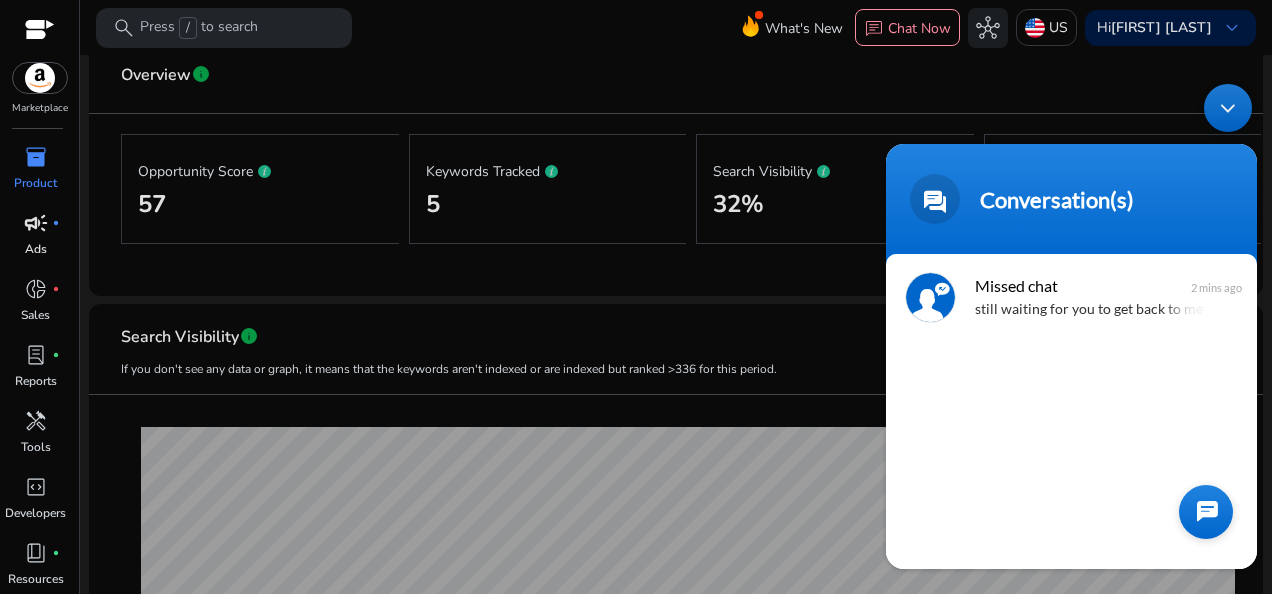 click at bounding box center (1228, 108) 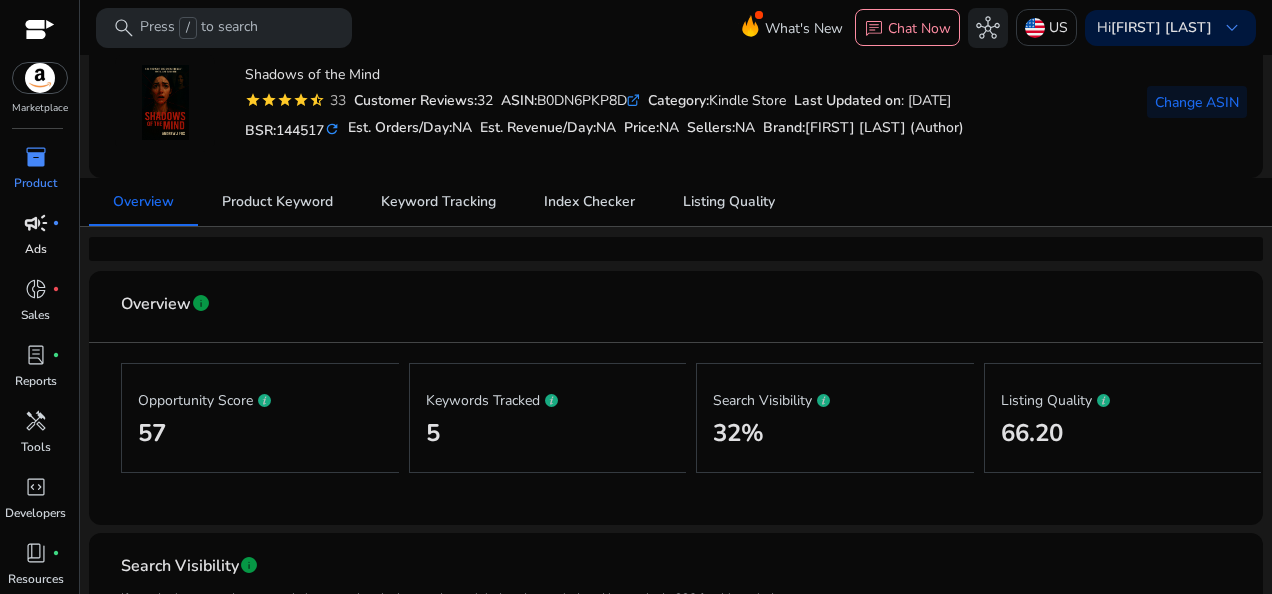 scroll, scrollTop: 100, scrollLeft: 0, axis: vertical 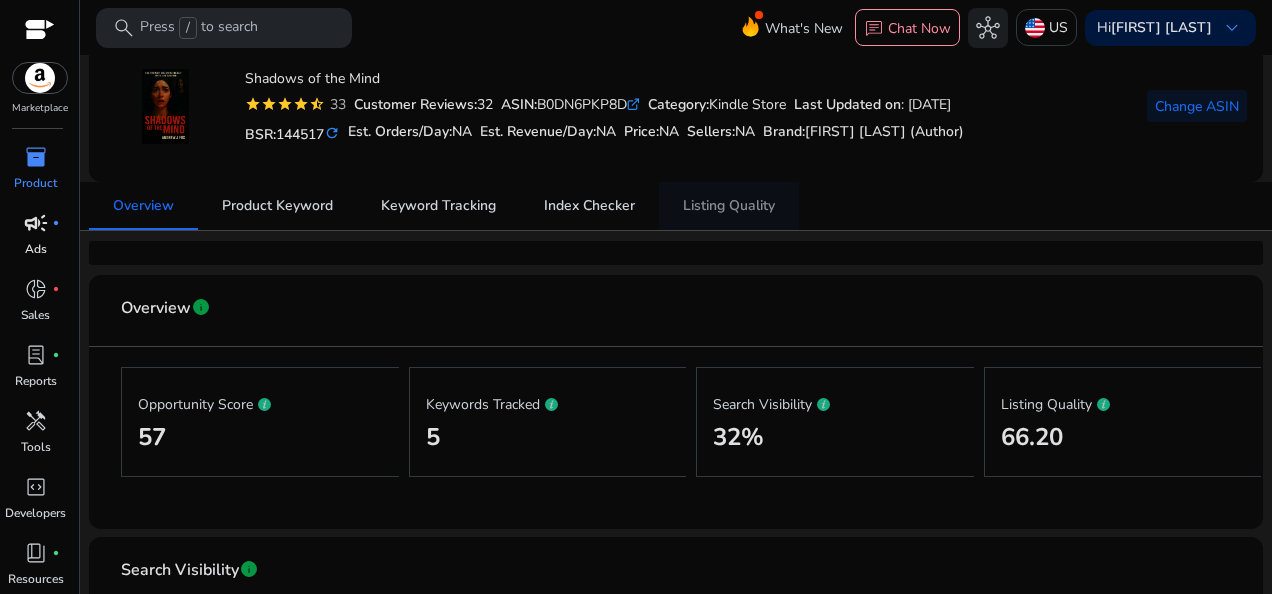 click on "Listing Quality" at bounding box center (729, 206) 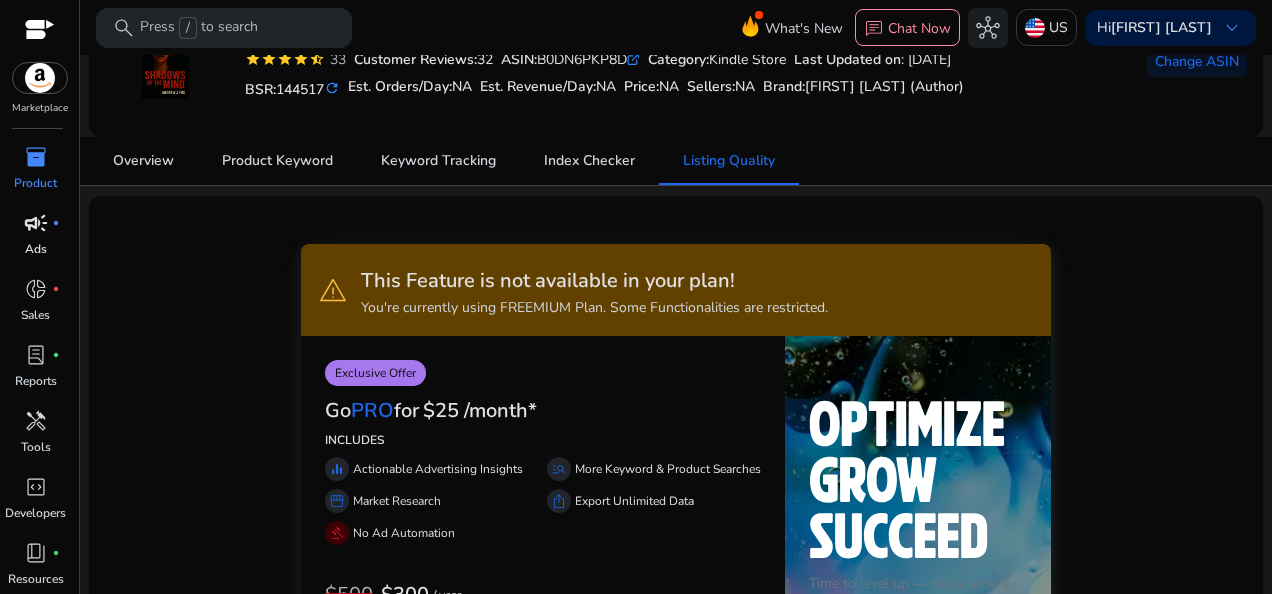 scroll, scrollTop: 133, scrollLeft: 0, axis: vertical 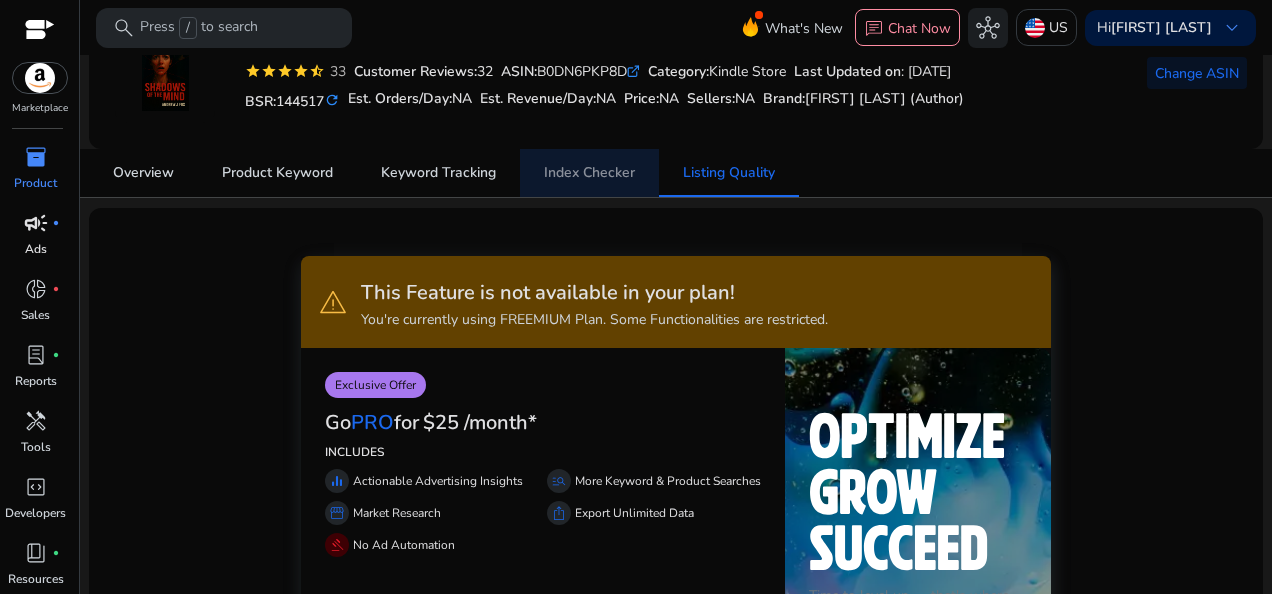 click on "Index Checker" at bounding box center (589, 173) 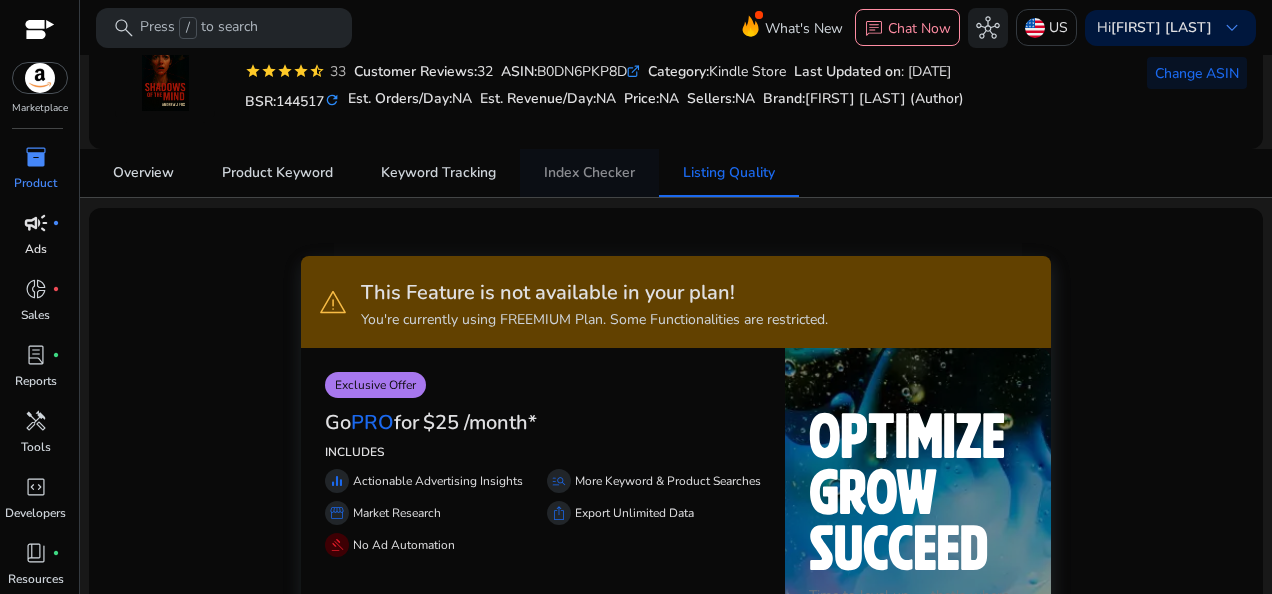 scroll, scrollTop: 0, scrollLeft: 0, axis: both 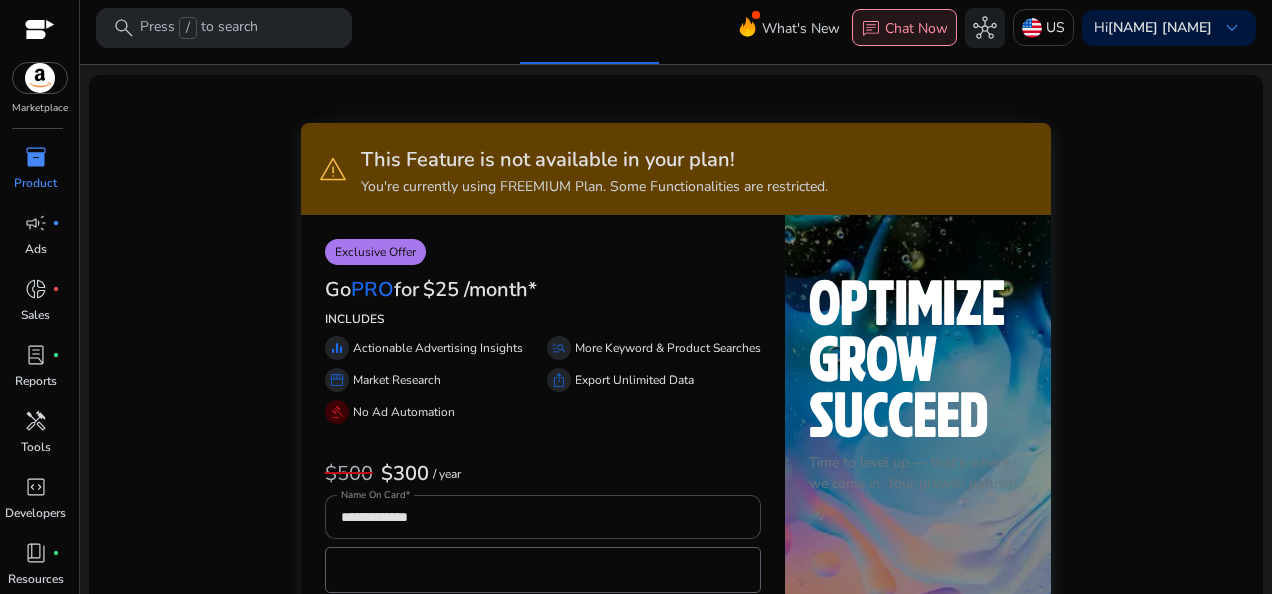 click on "chat  Chat Now" at bounding box center [904, 28] 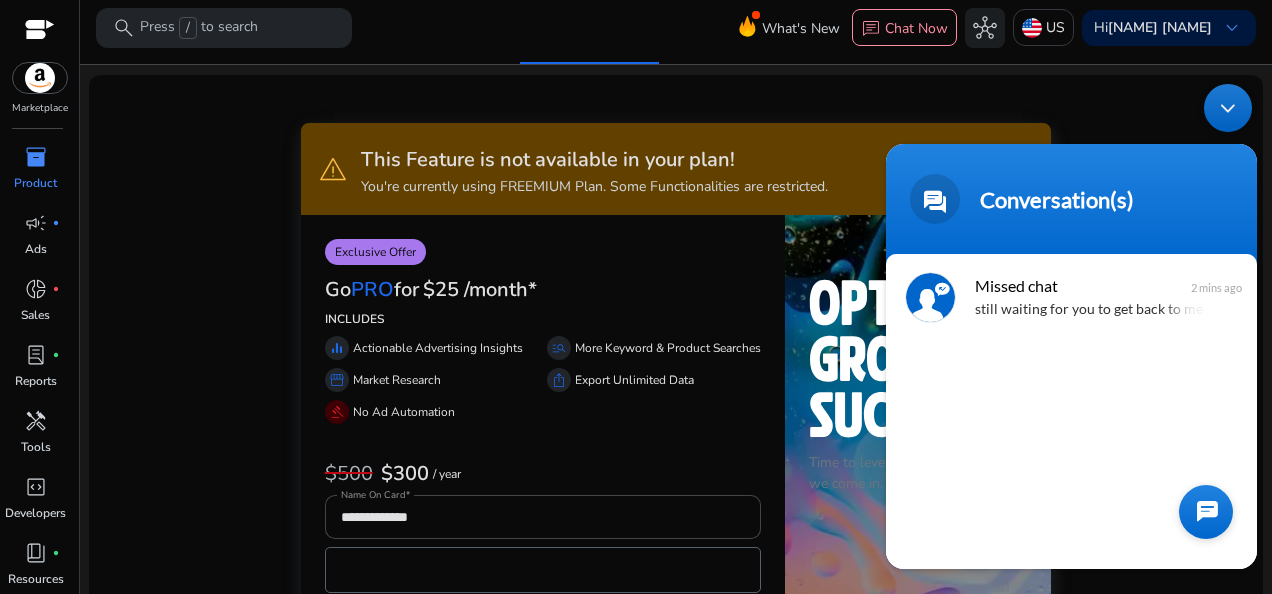click at bounding box center [1228, 108] 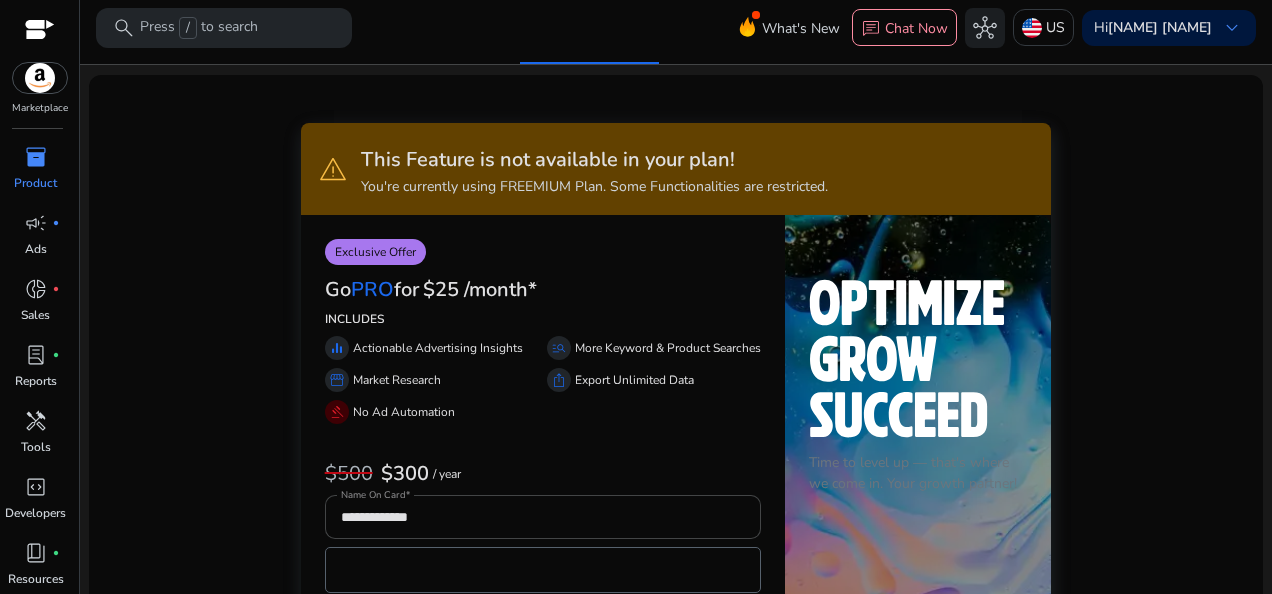 scroll, scrollTop: 66, scrollLeft: 0, axis: vertical 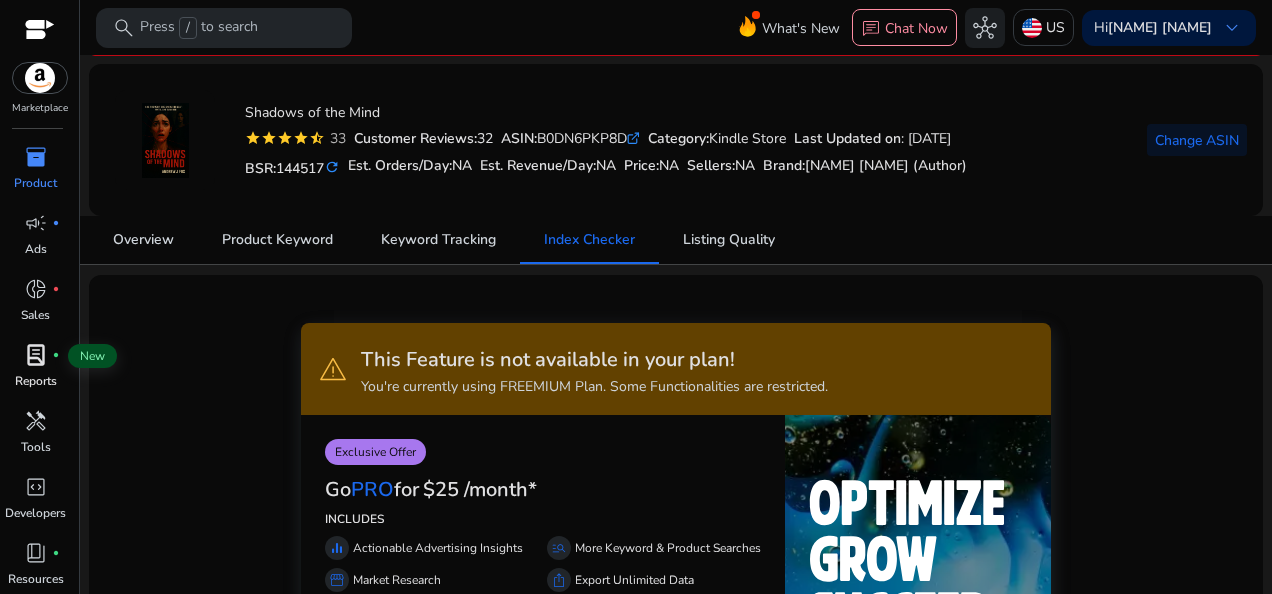 click on "lab_profile" at bounding box center [36, 355] 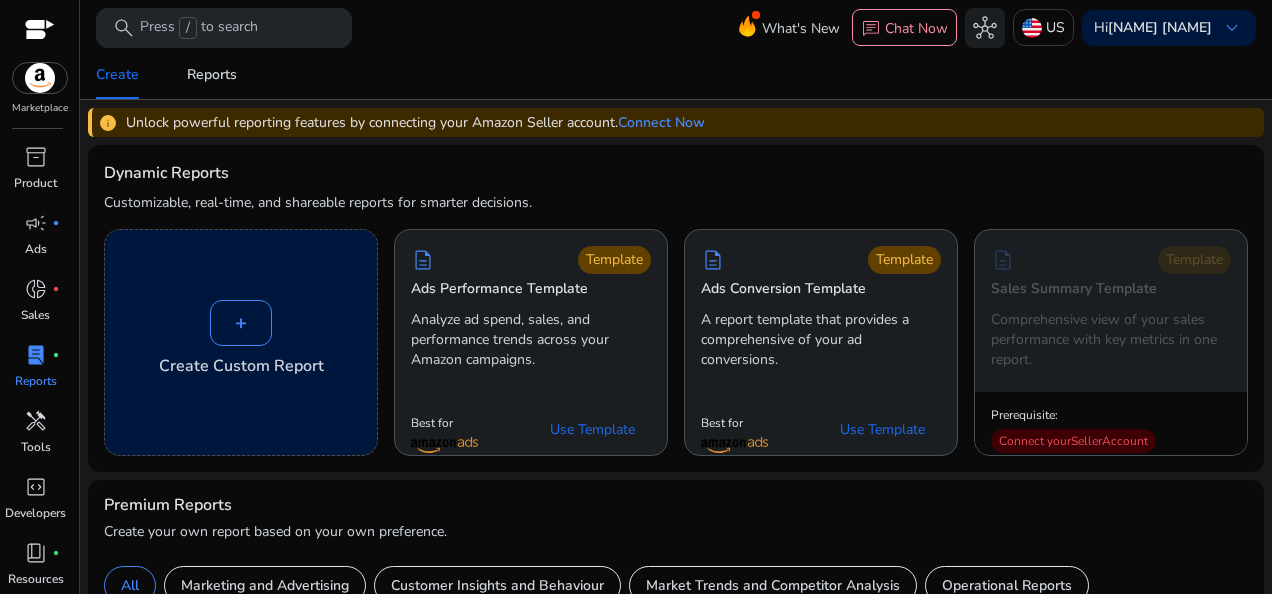 scroll, scrollTop: 0, scrollLeft: 0, axis: both 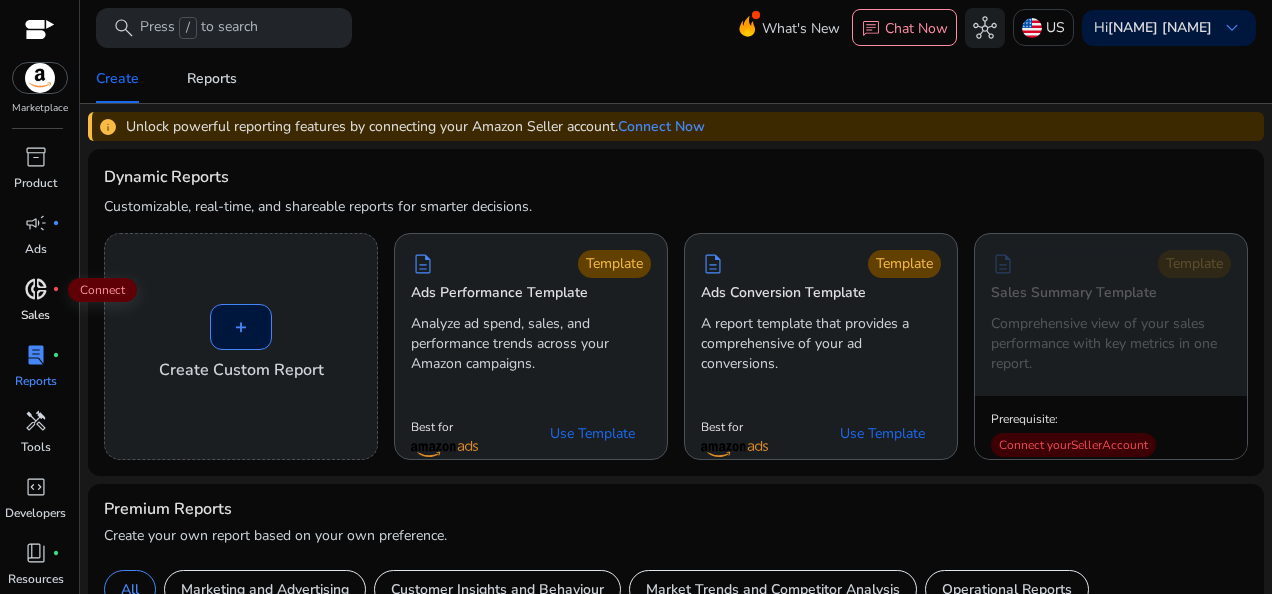 click on "donut_small" at bounding box center [36, 289] 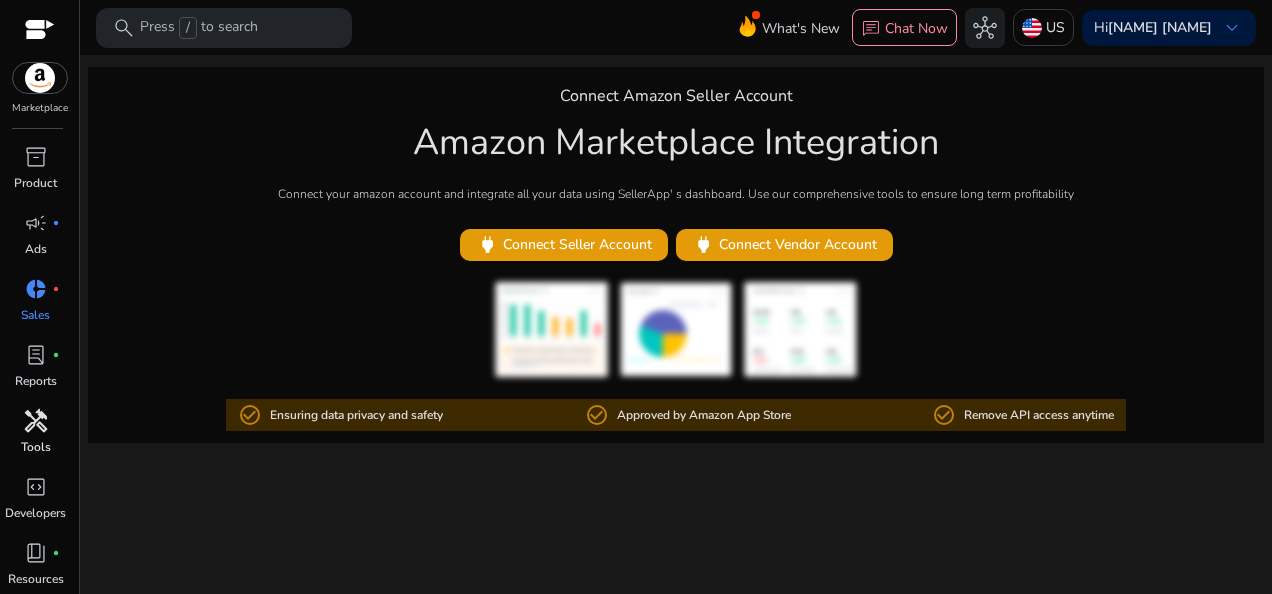 click on "handyman" at bounding box center [36, 421] 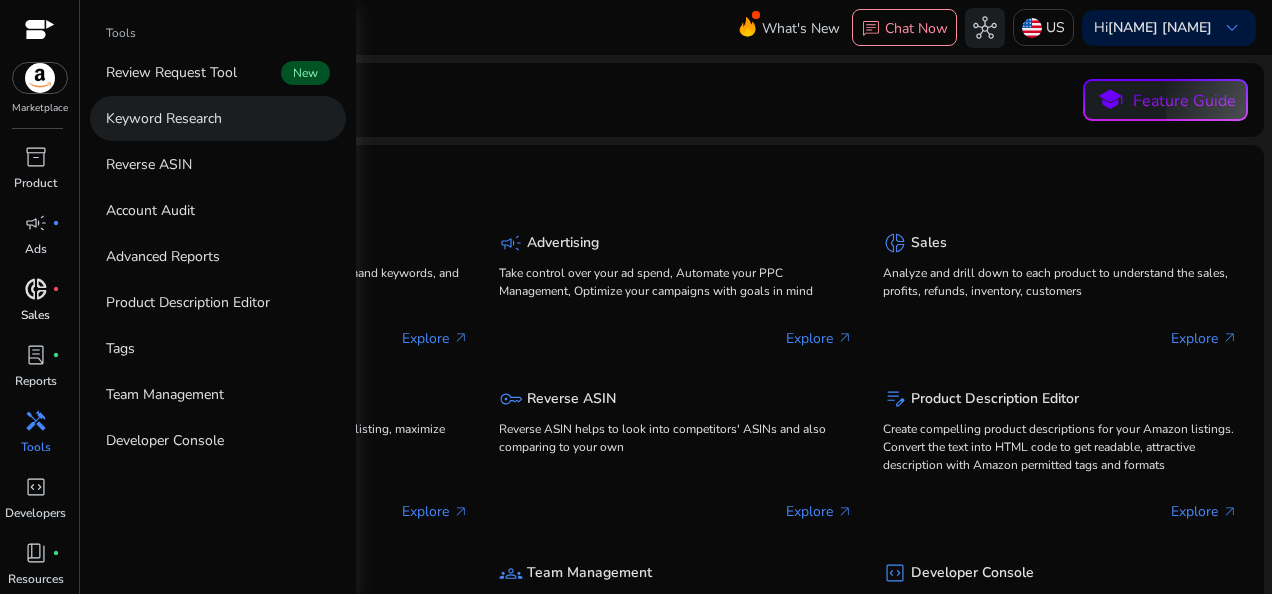 click on "Keyword Research" at bounding box center (164, 118) 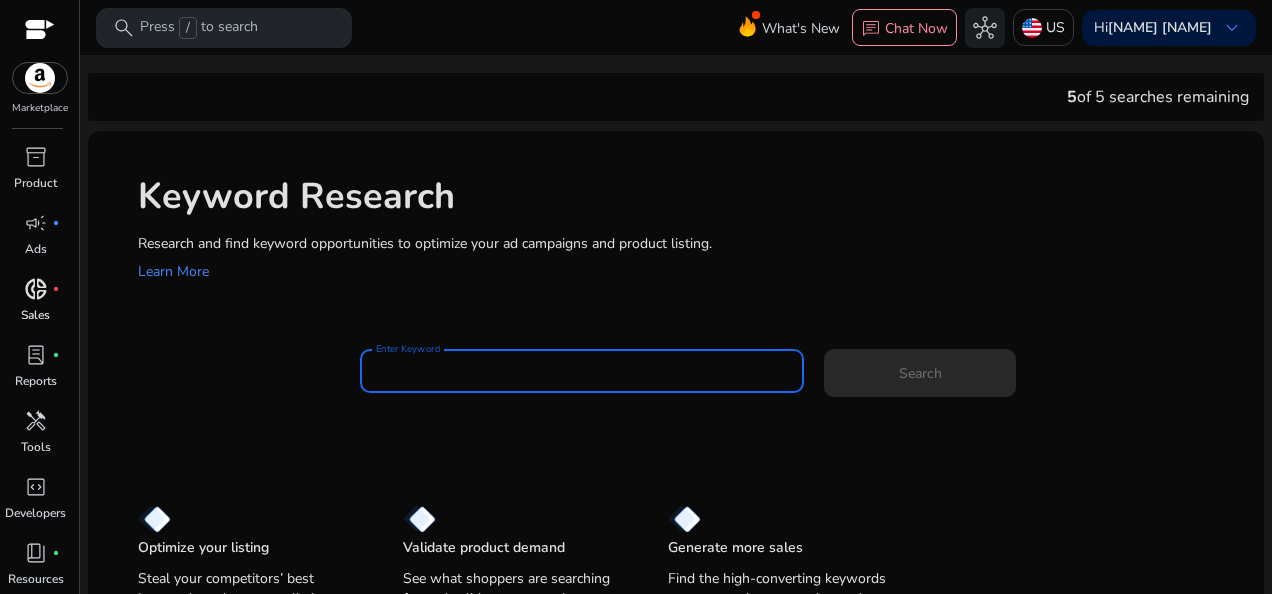 click on "Enter Keyword" at bounding box center [582, 371] 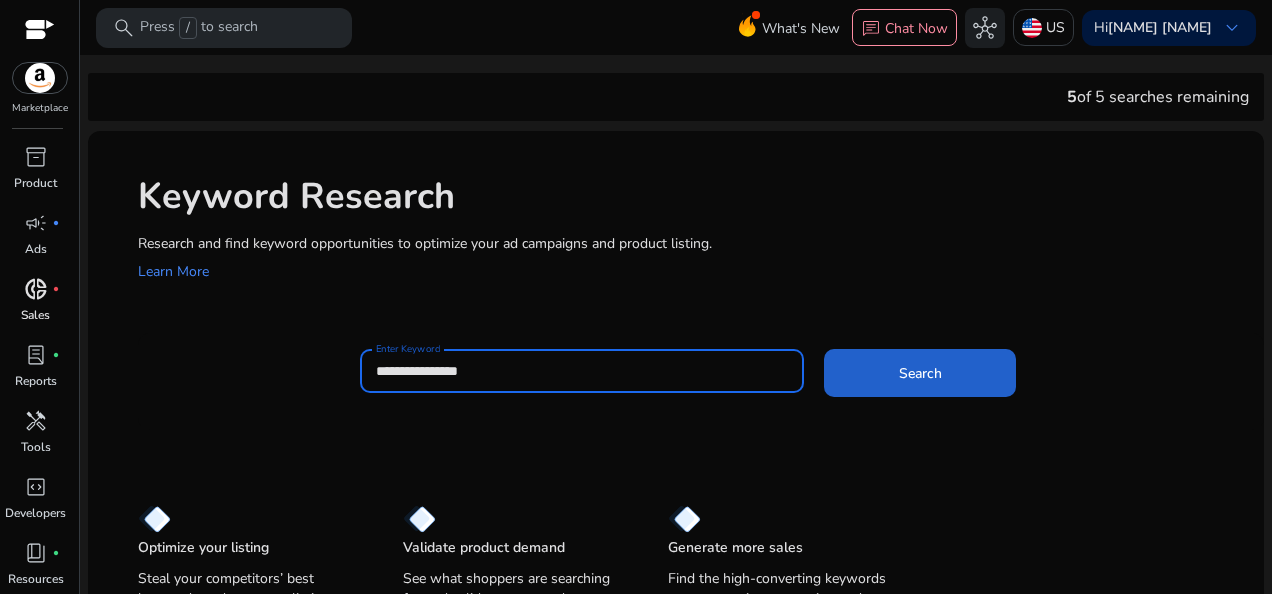 type on "**********" 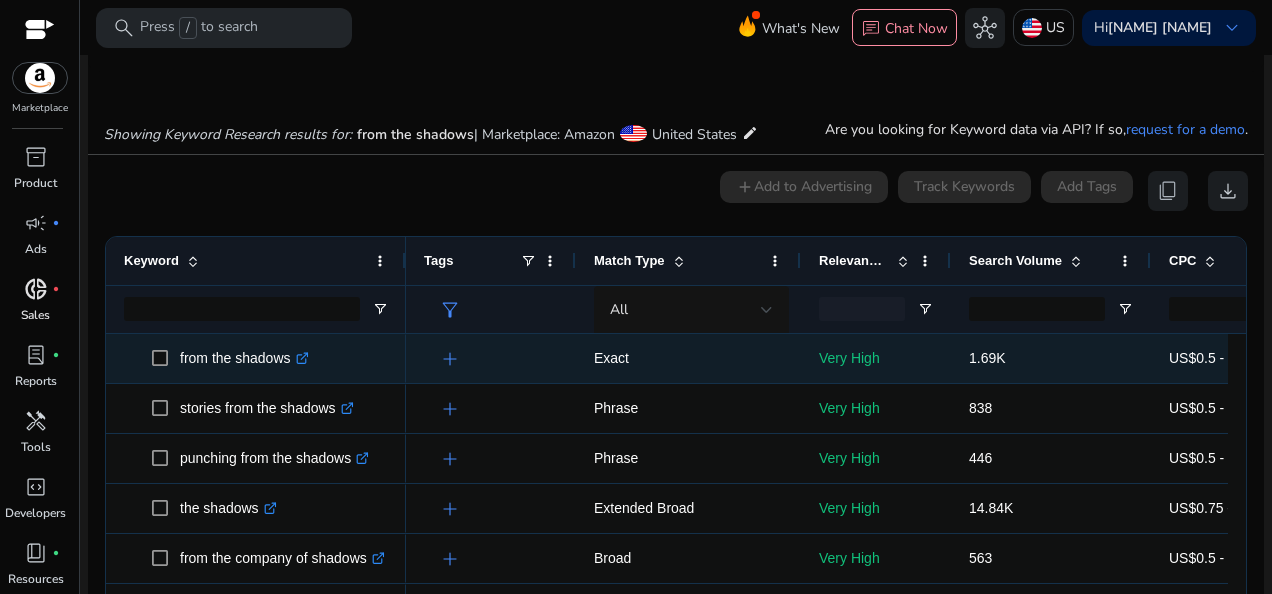 scroll, scrollTop: 130, scrollLeft: 0, axis: vertical 